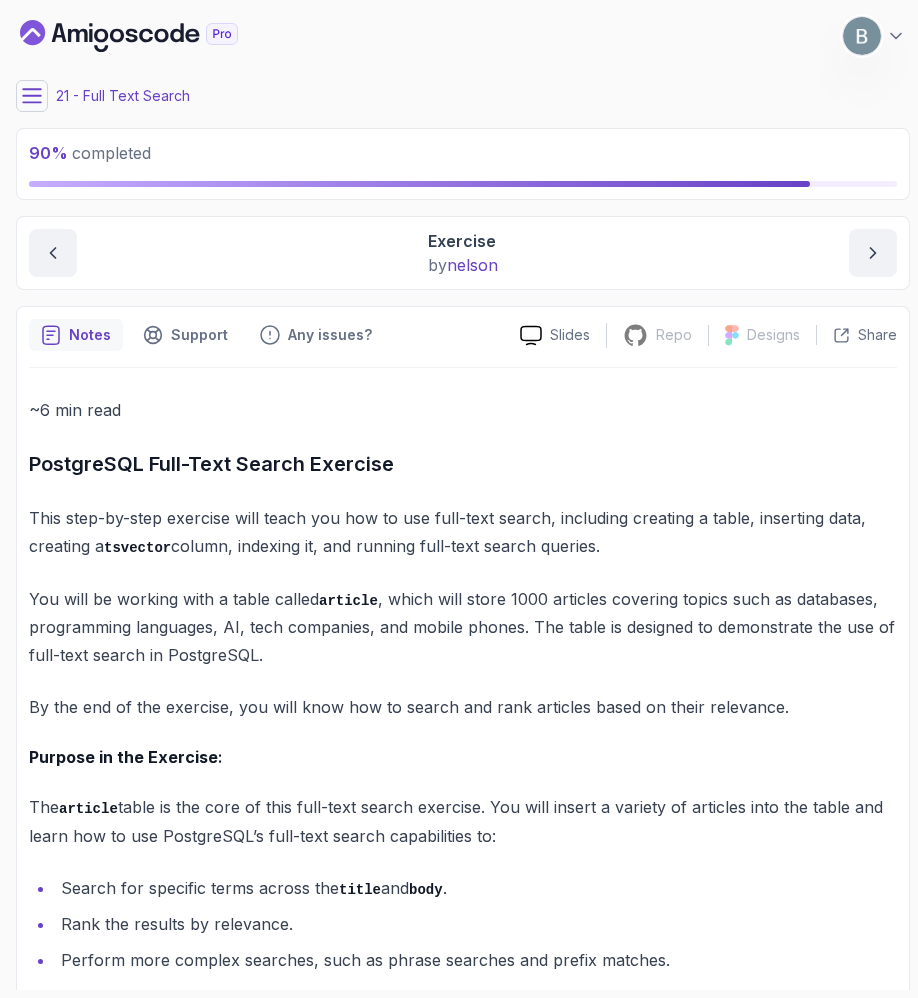 scroll, scrollTop: 0, scrollLeft: 0, axis: both 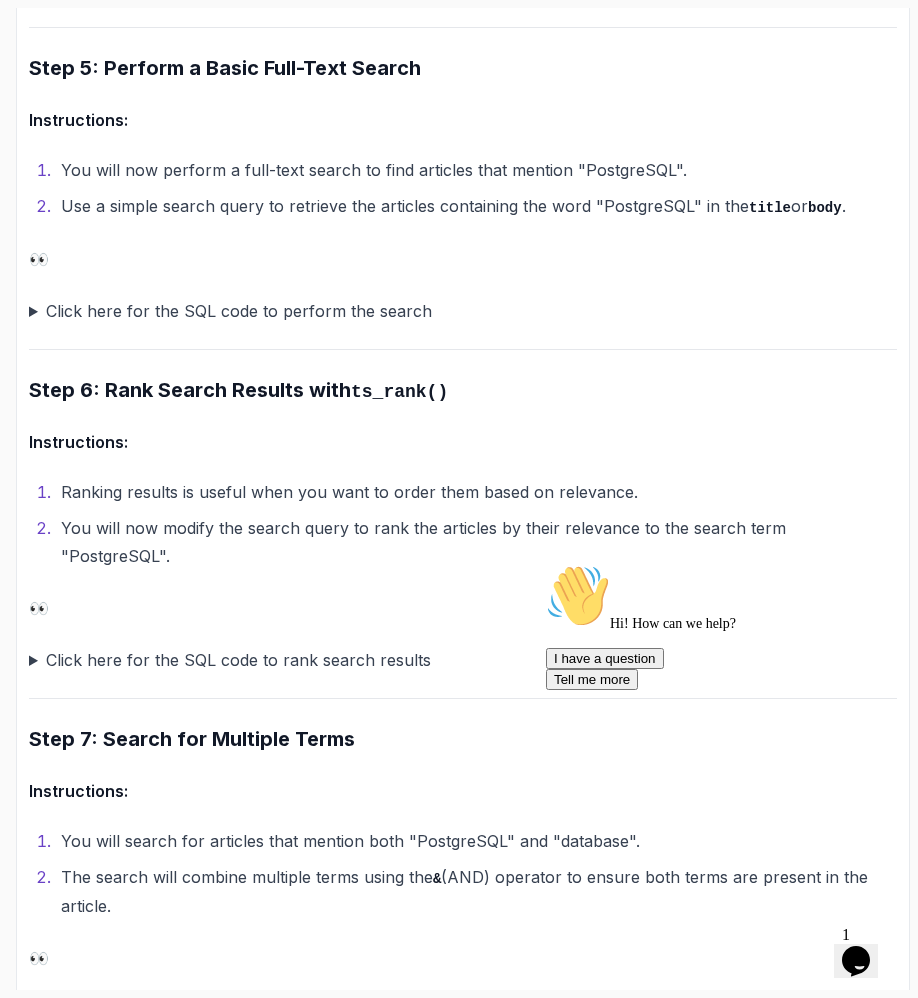 click on "Click here for the SQL code to populate the  search_vector  column" at bounding box center [463, -362] 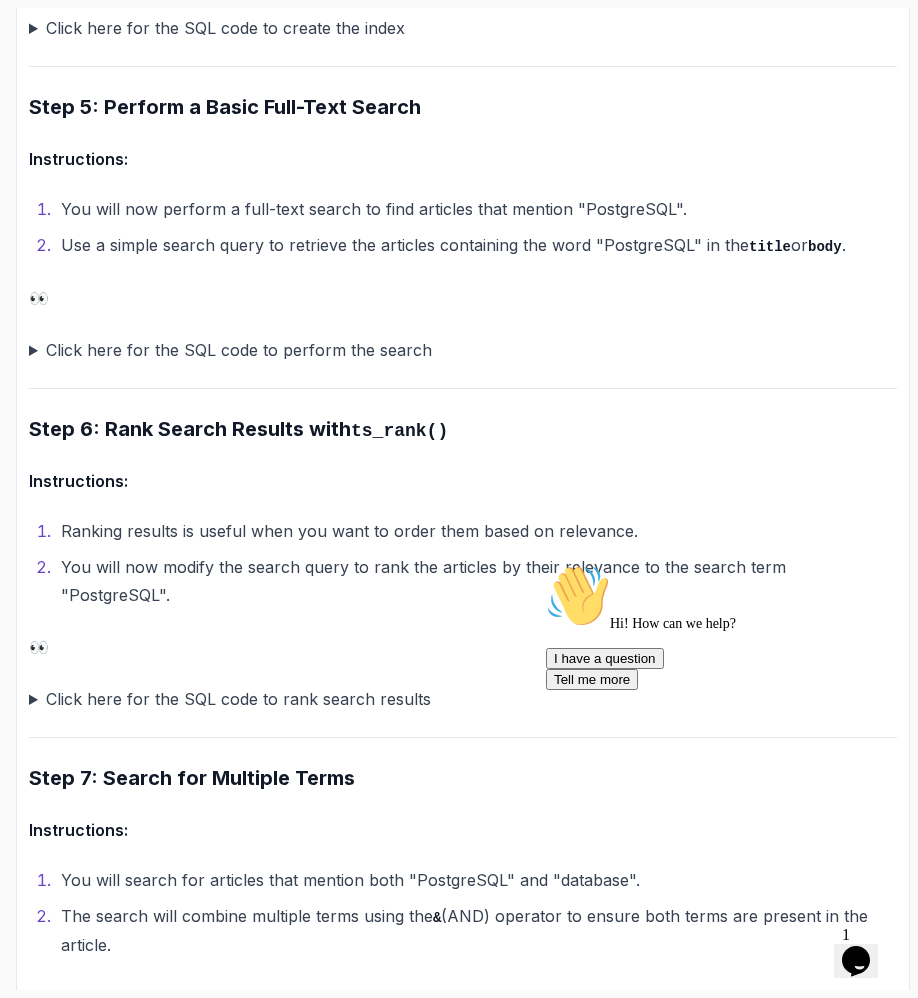 scroll, scrollTop: 3195, scrollLeft: 0, axis: vertical 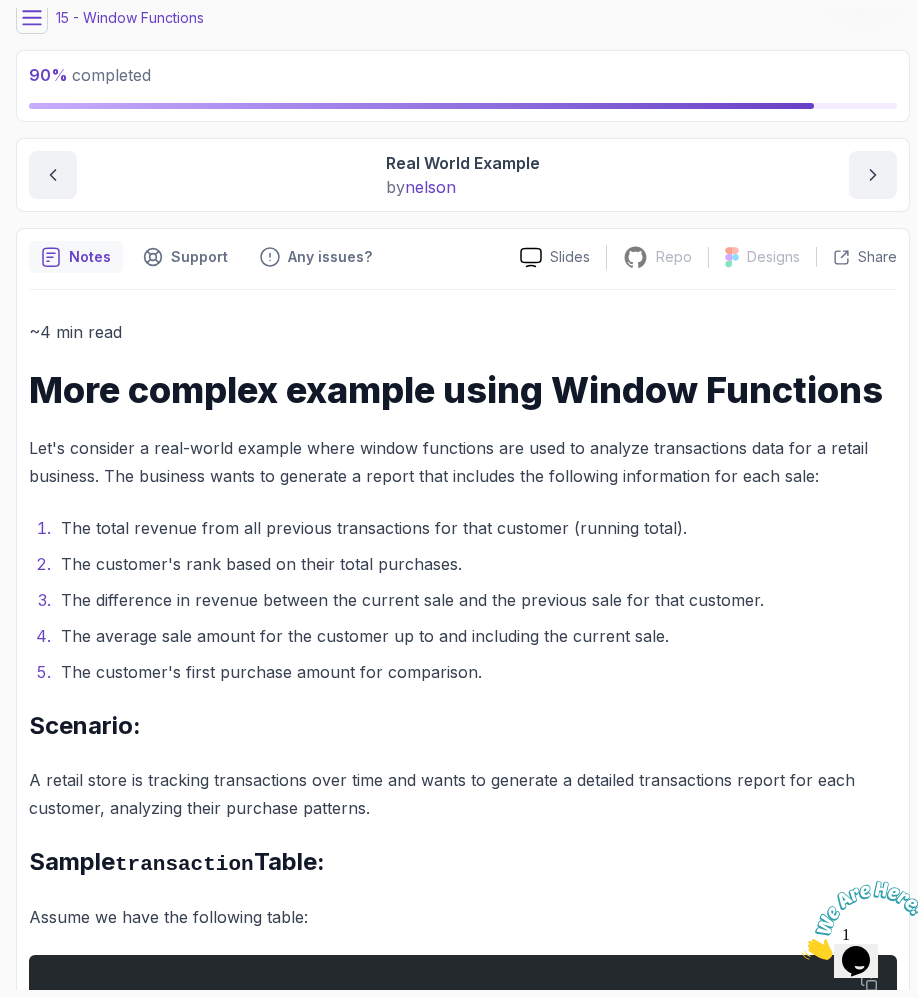 click 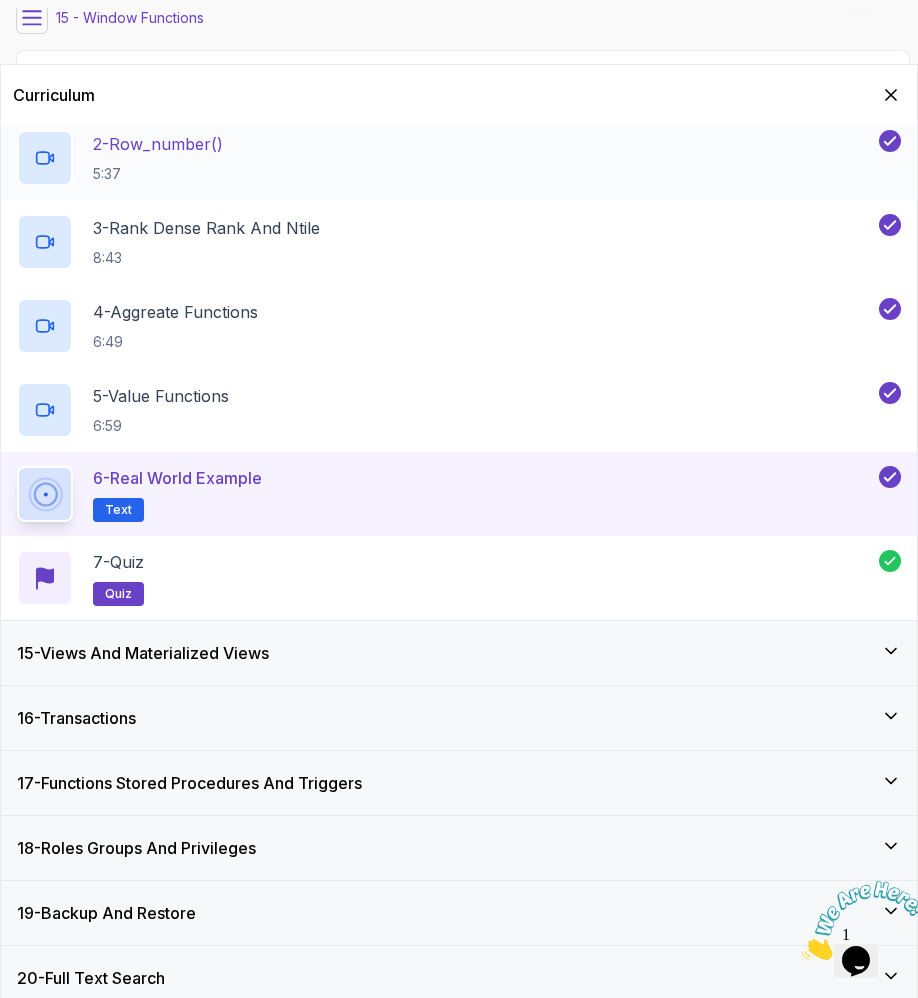scroll, scrollTop: 1595, scrollLeft: 0, axis: vertical 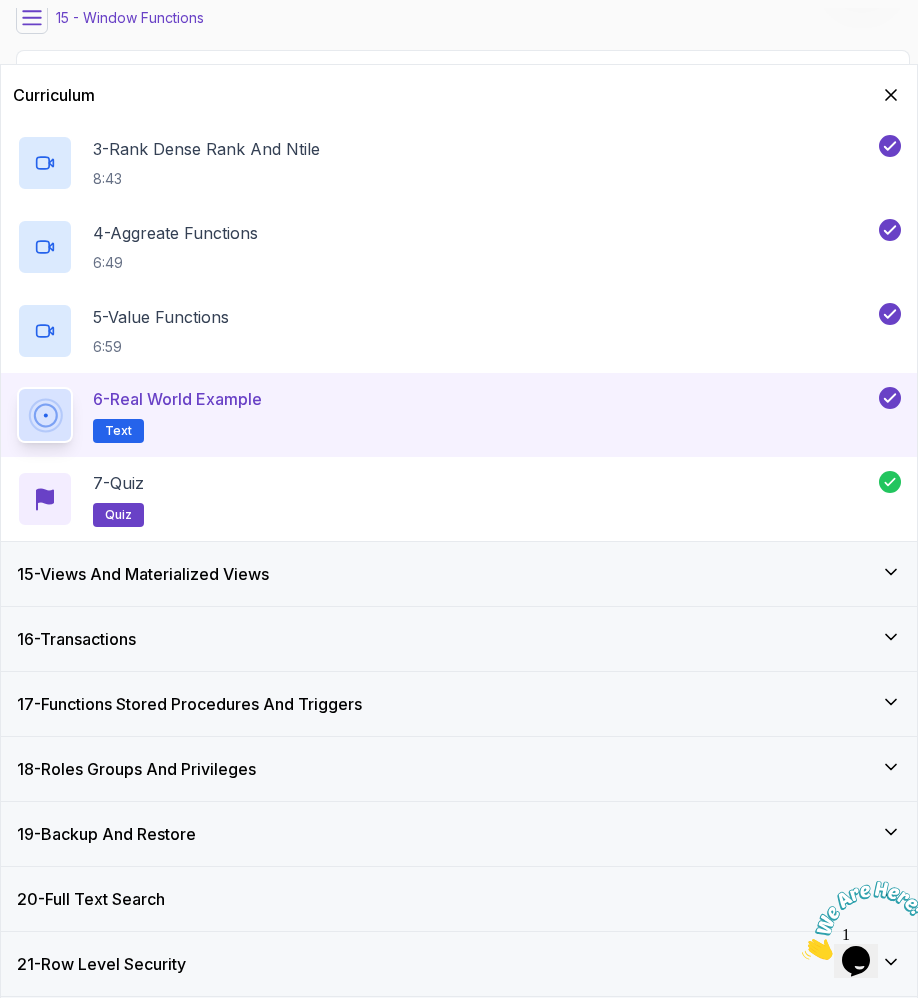click on "20  -  Full Text Search" at bounding box center [459, 899] 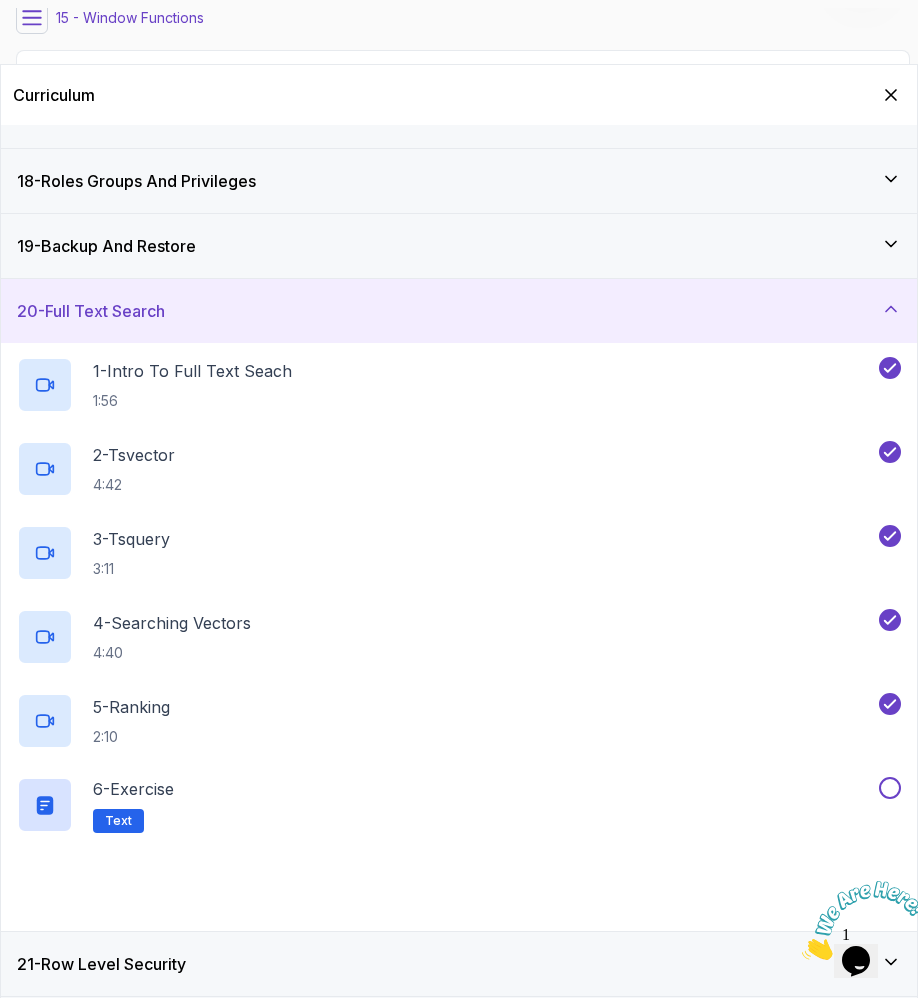 scroll, scrollTop: 1595, scrollLeft: 0, axis: vertical 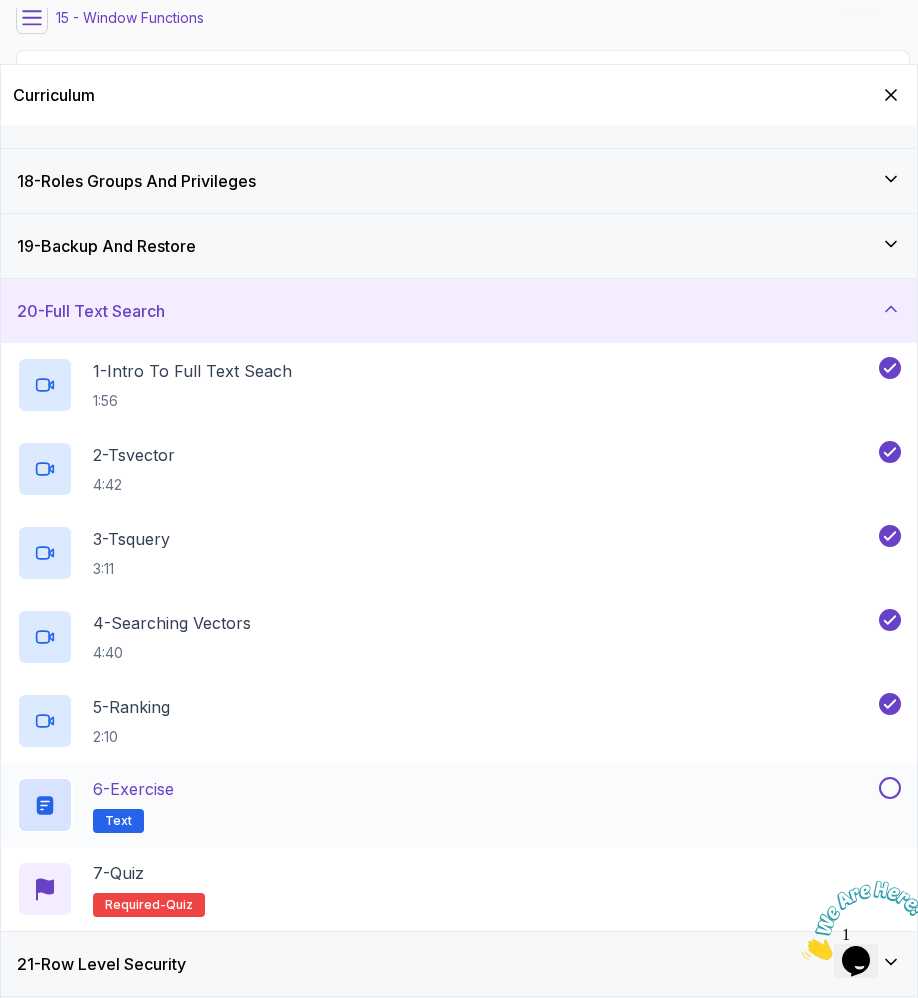click on "6  -  Exercise Text" at bounding box center (459, 805) 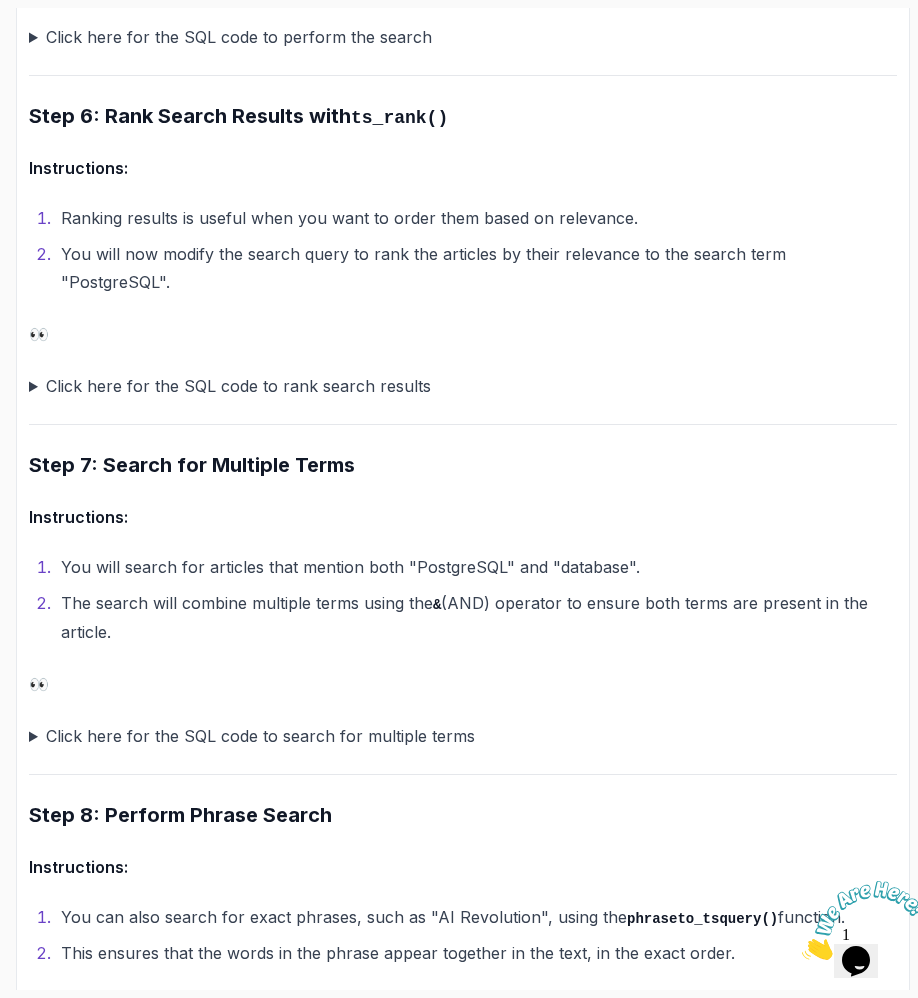 scroll, scrollTop: 3081, scrollLeft: 0, axis: vertical 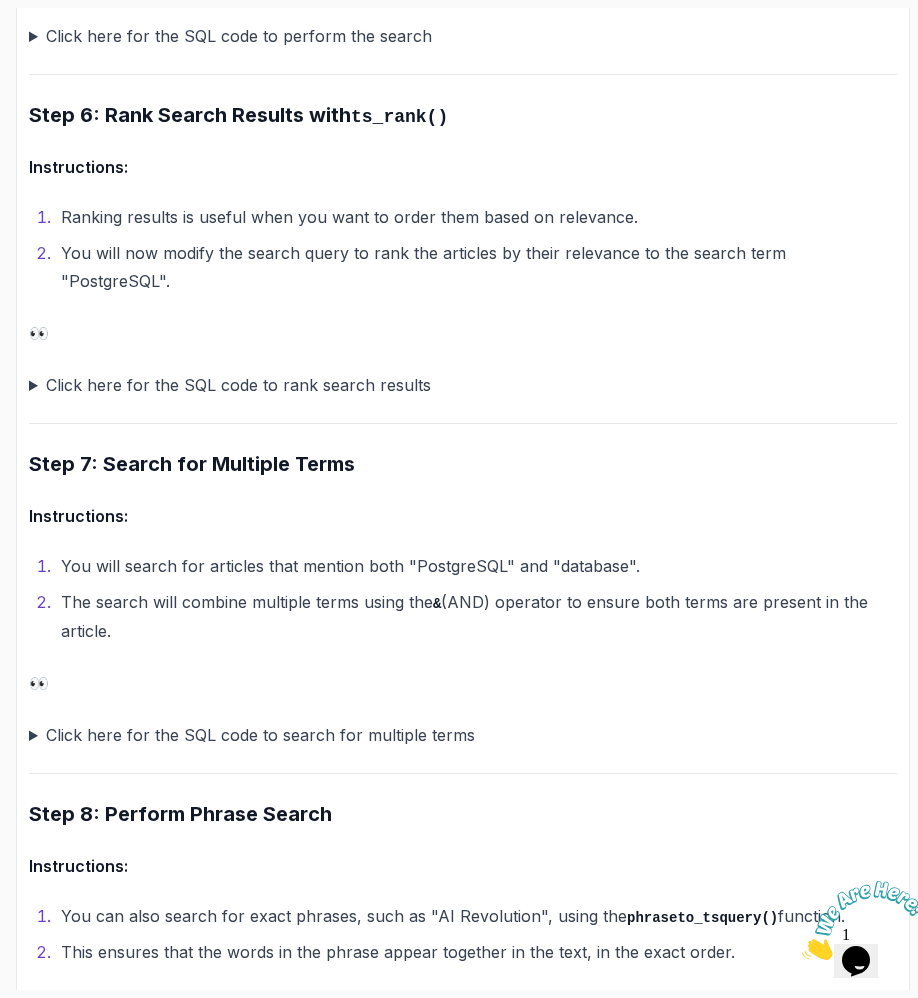 drag, startPoint x: 332, startPoint y: 427, endPoint x: 34, endPoint y: 375, distance: 302.5029 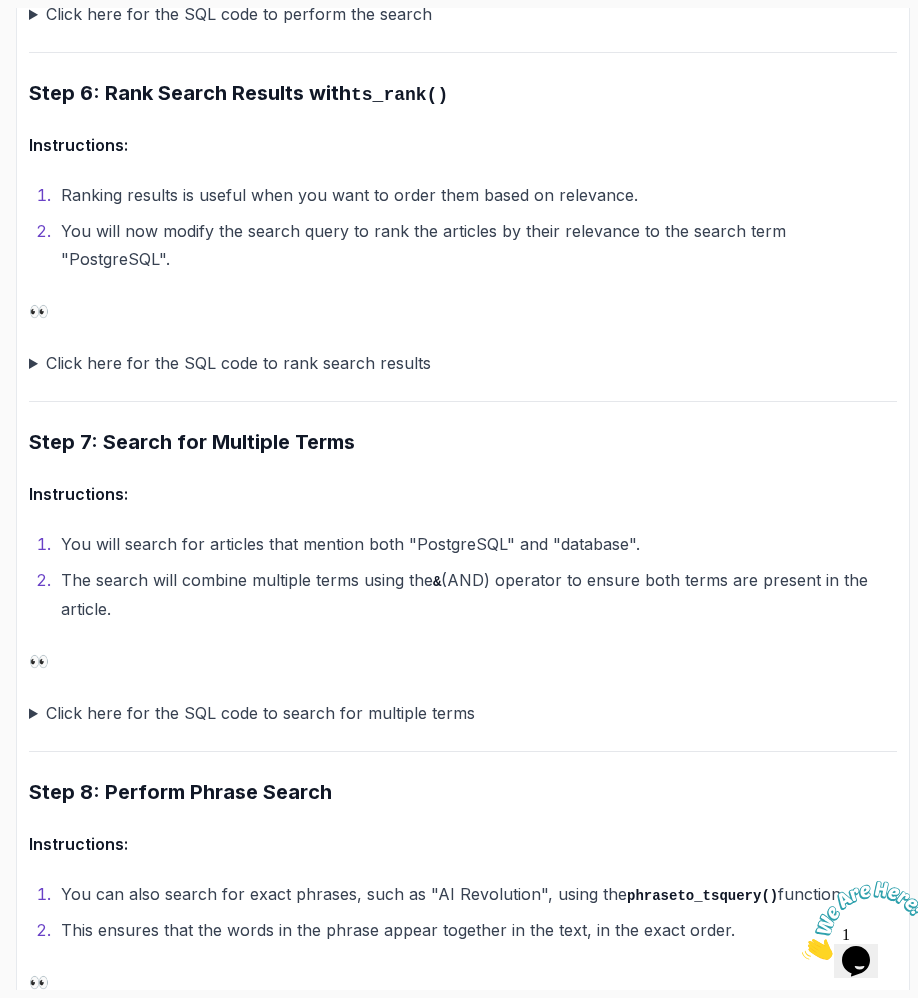 scroll, scrollTop: 3098, scrollLeft: 0, axis: vertical 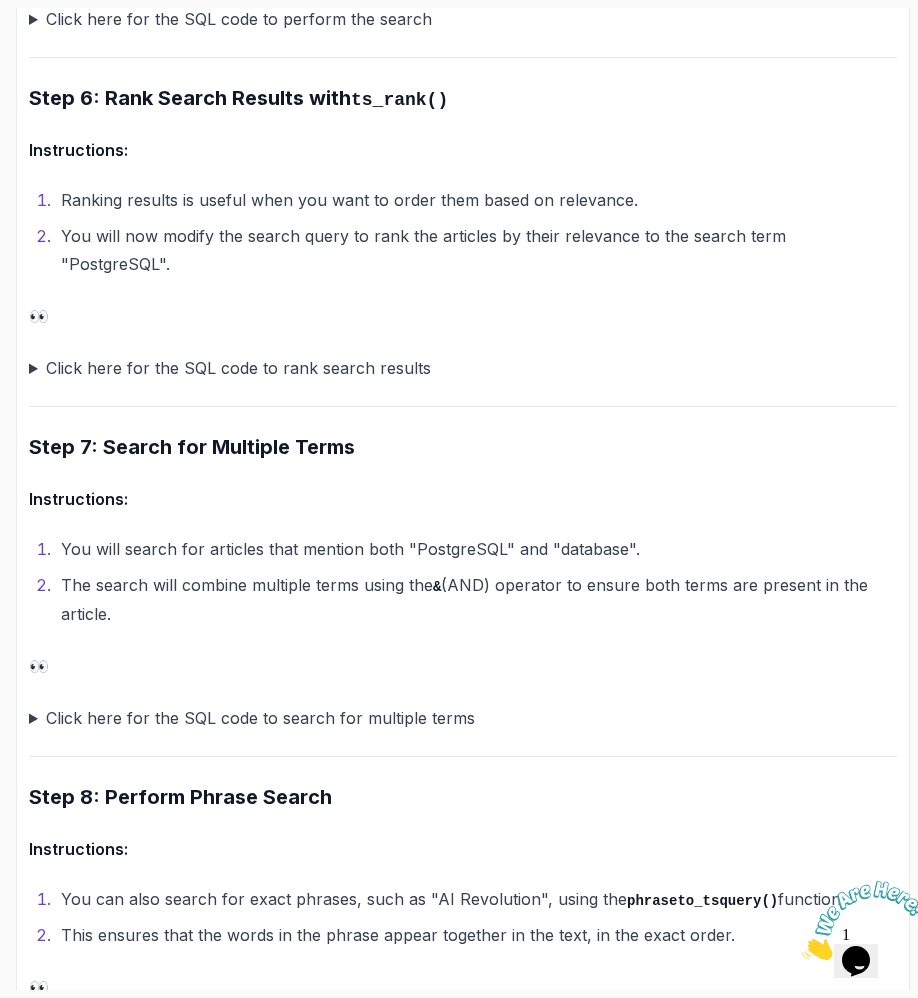 click on "Click here for the SQL code to create the index" at bounding box center (463, -303) 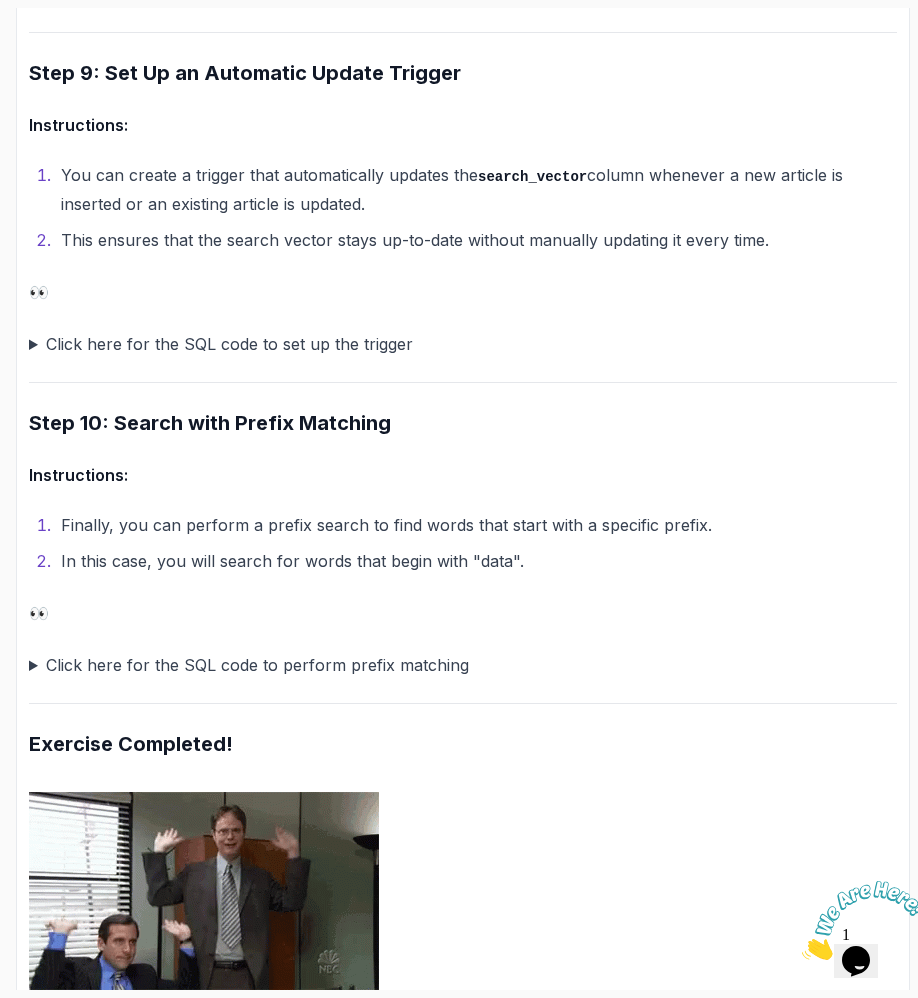 scroll, scrollTop: 4299, scrollLeft: 0, axis: vertical 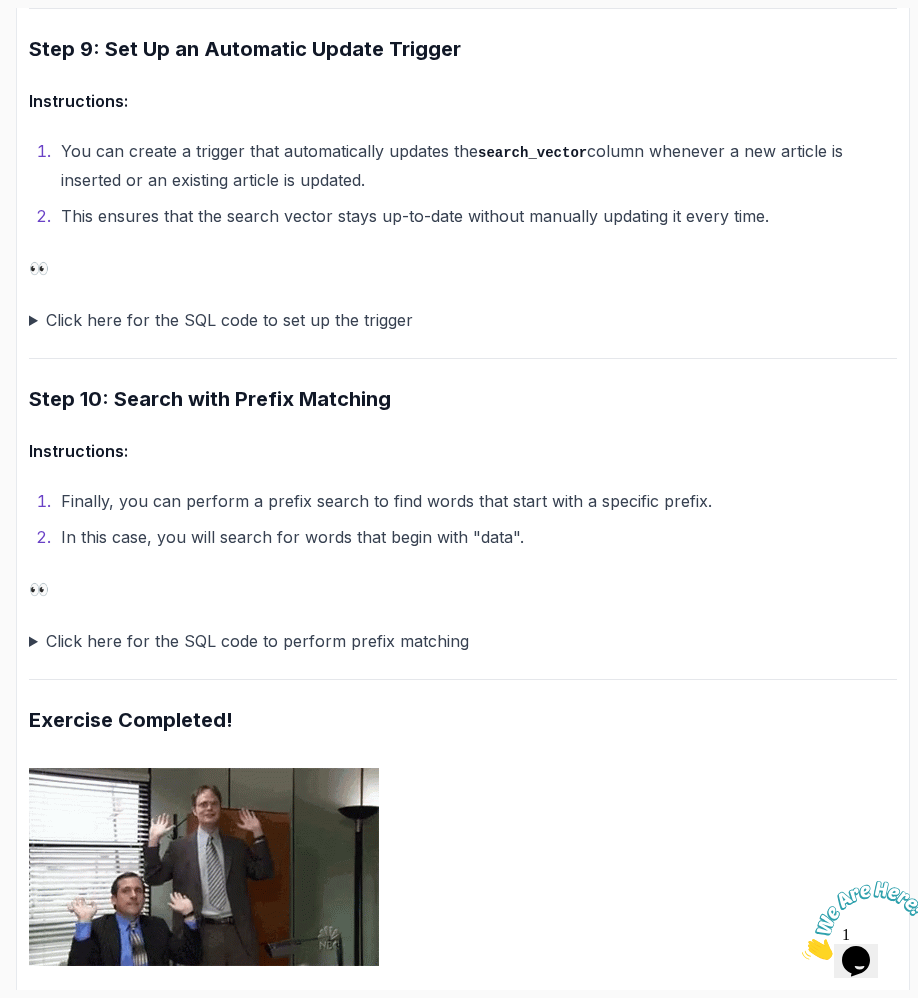 click on "Click here for the SQL code to rank search results" at bounding box center (463, -701) 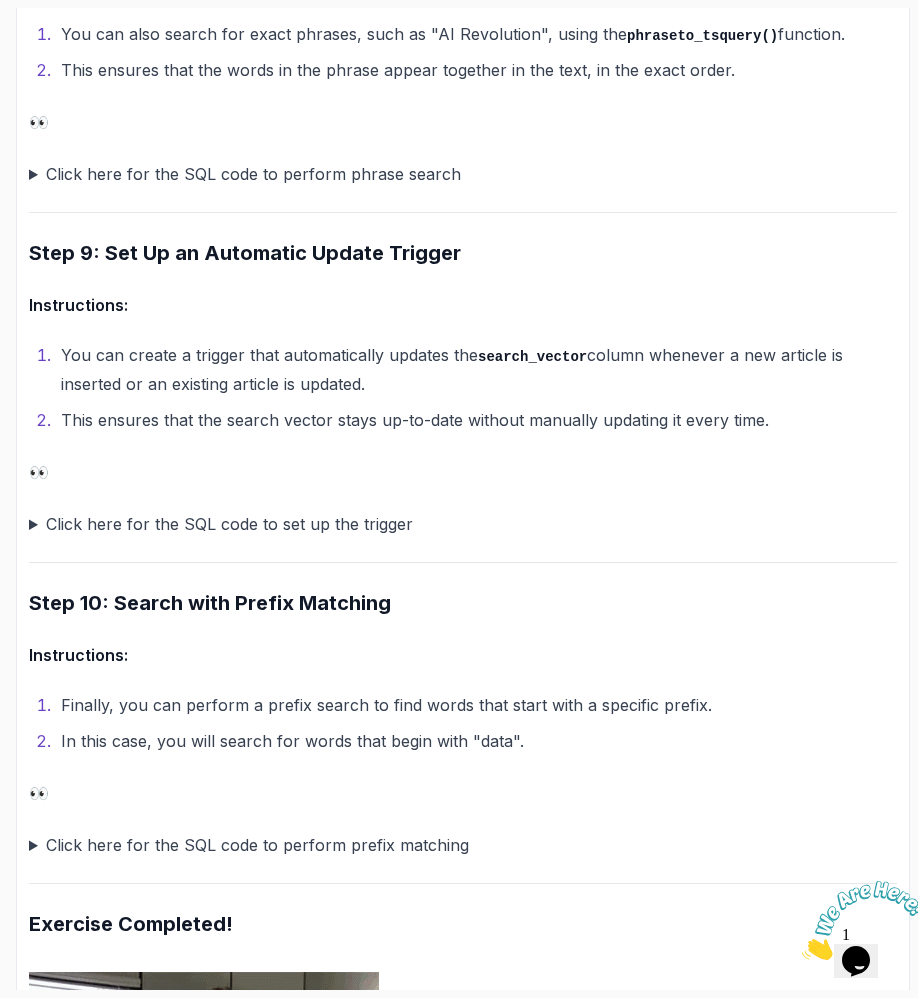 scroll, scrollTop: 4346, scrollLeft: 0, axis: vertical 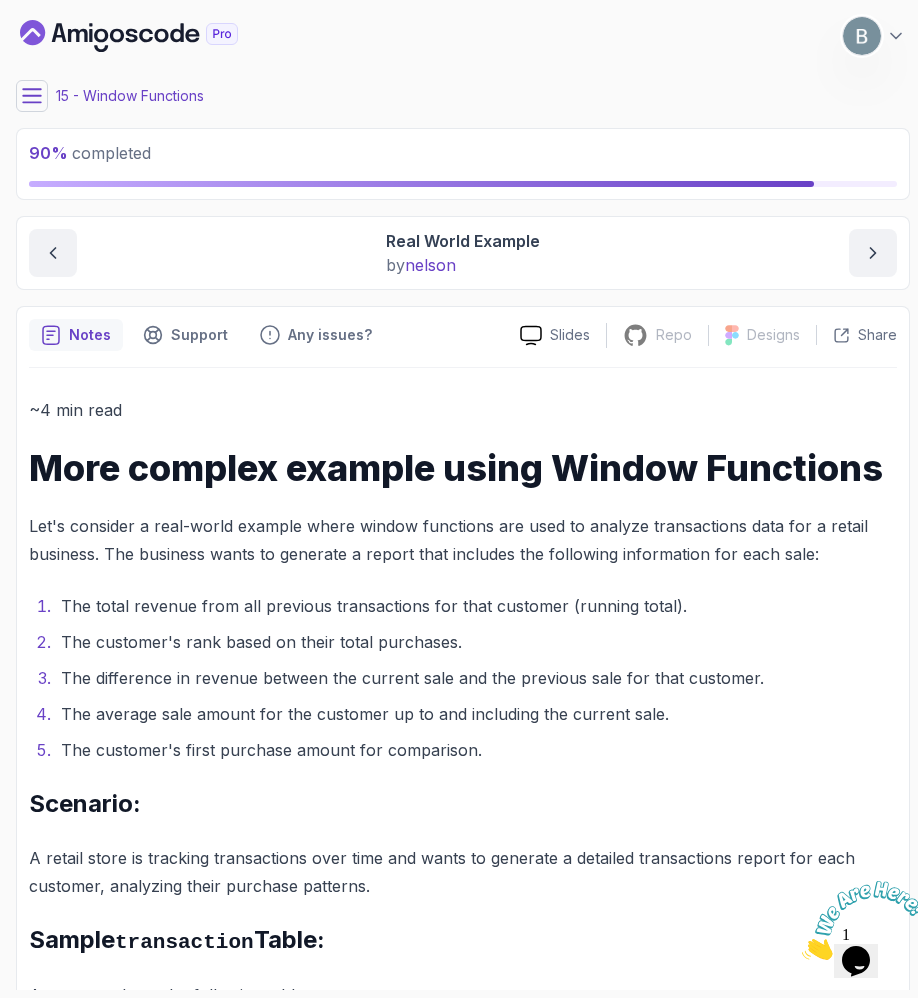 click 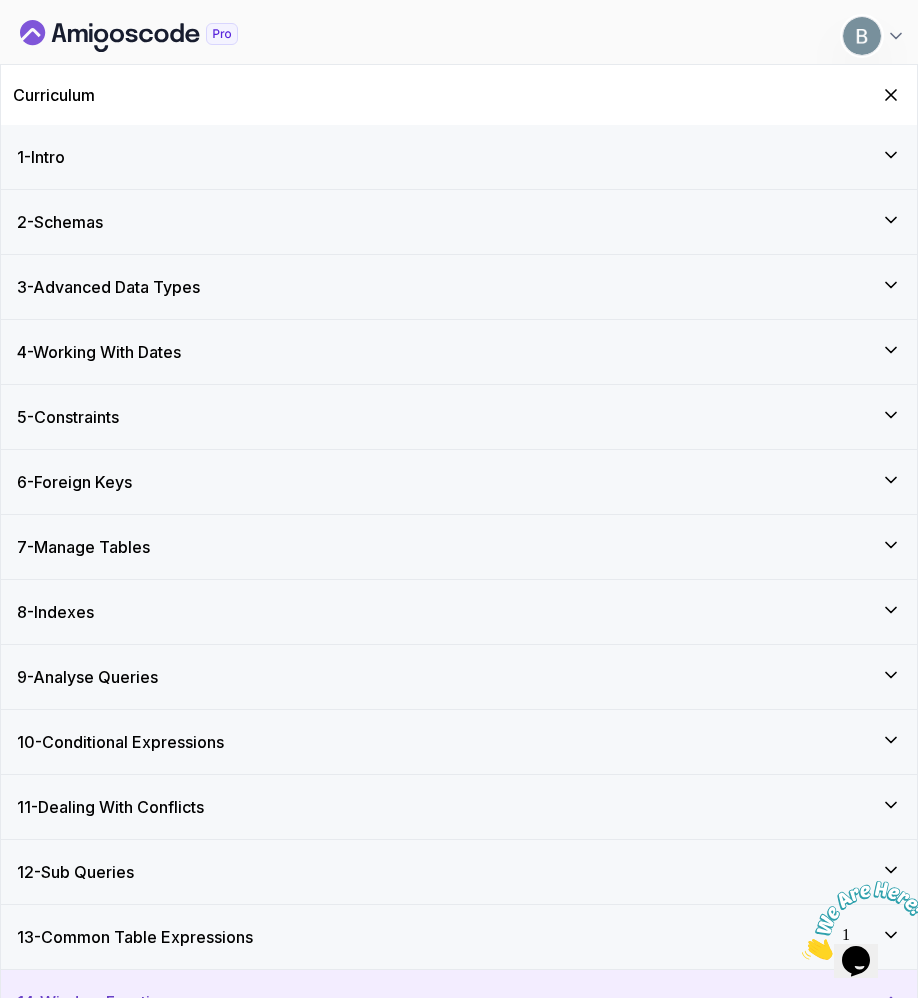 scroll, scrollTop: 1595, scrollLeft: 0, axis: vertical 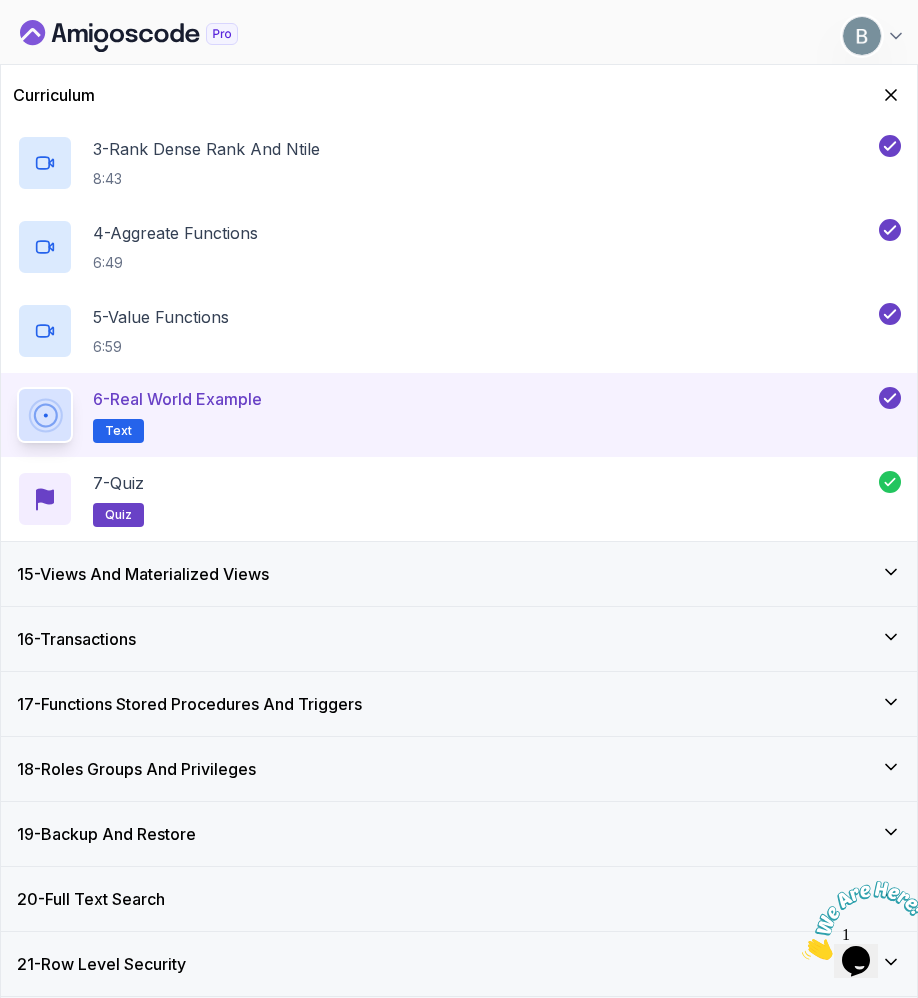 click on "20  -  Full Text Search" at bounding box center [459, 899] 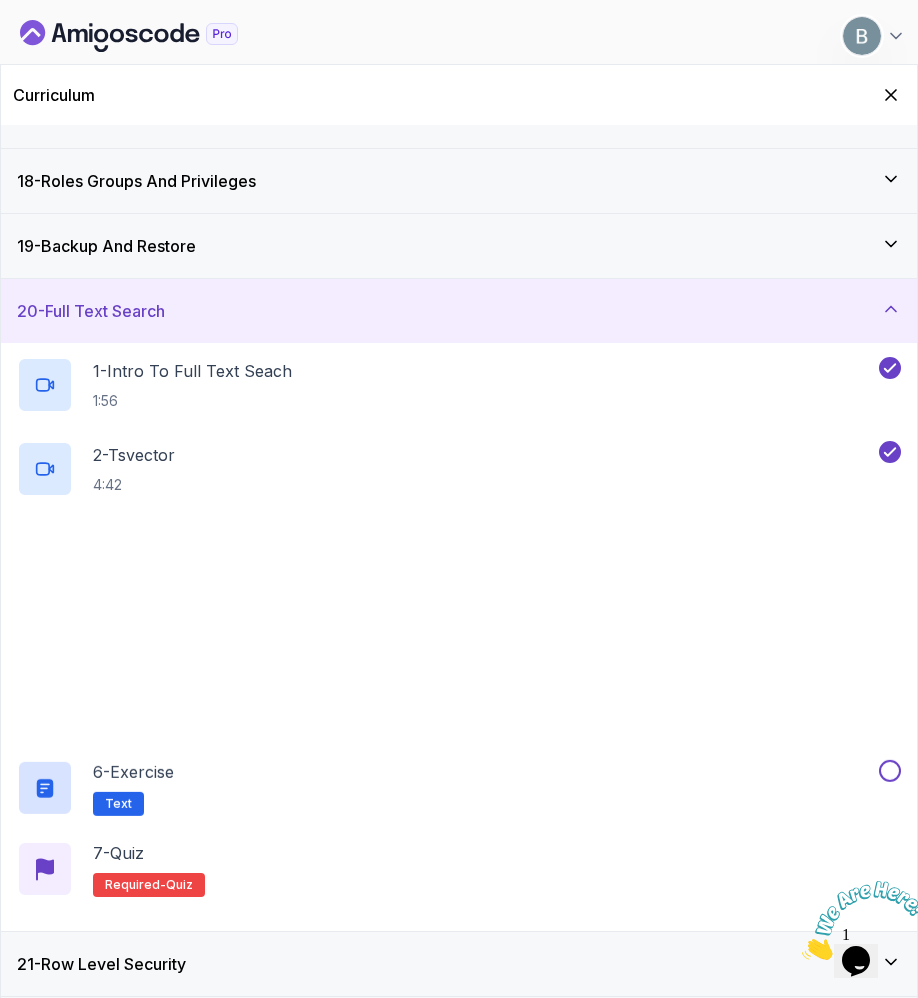 scroll, scrollTop: 1595, scrollLeft: 0, axis: vertical 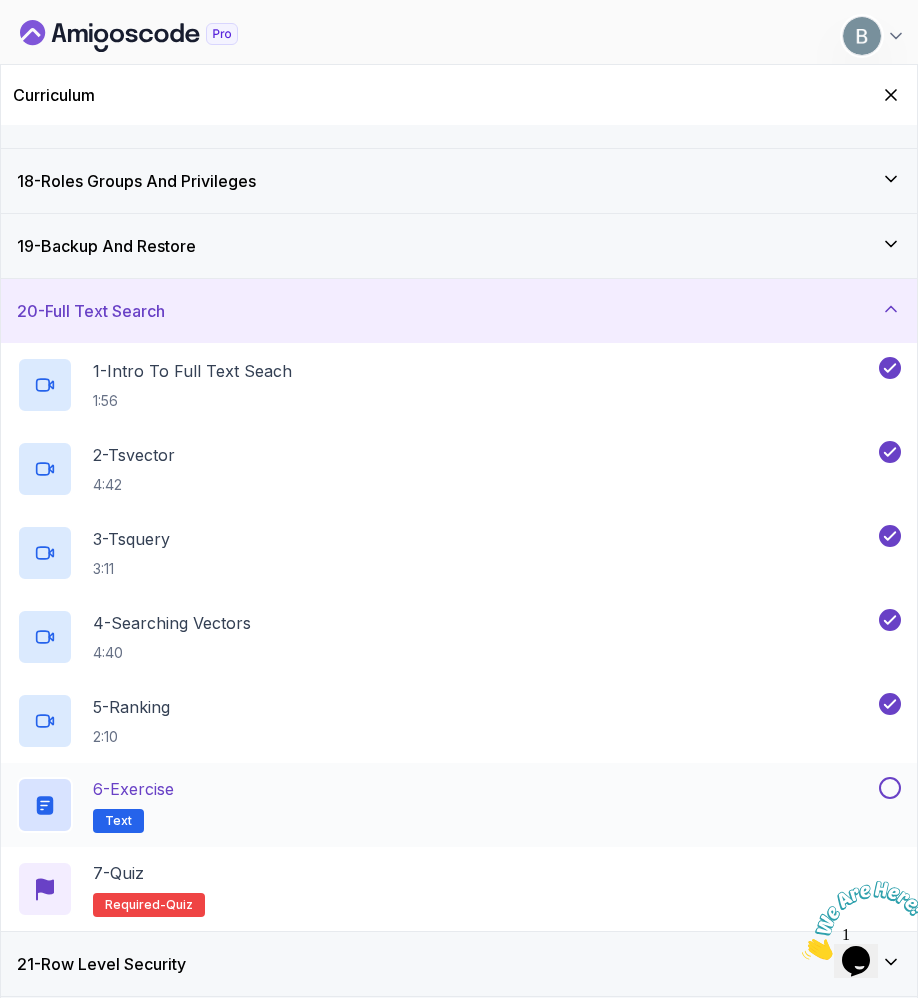 click on "6  -  Exercise Text" at bounding box center [446, 805] 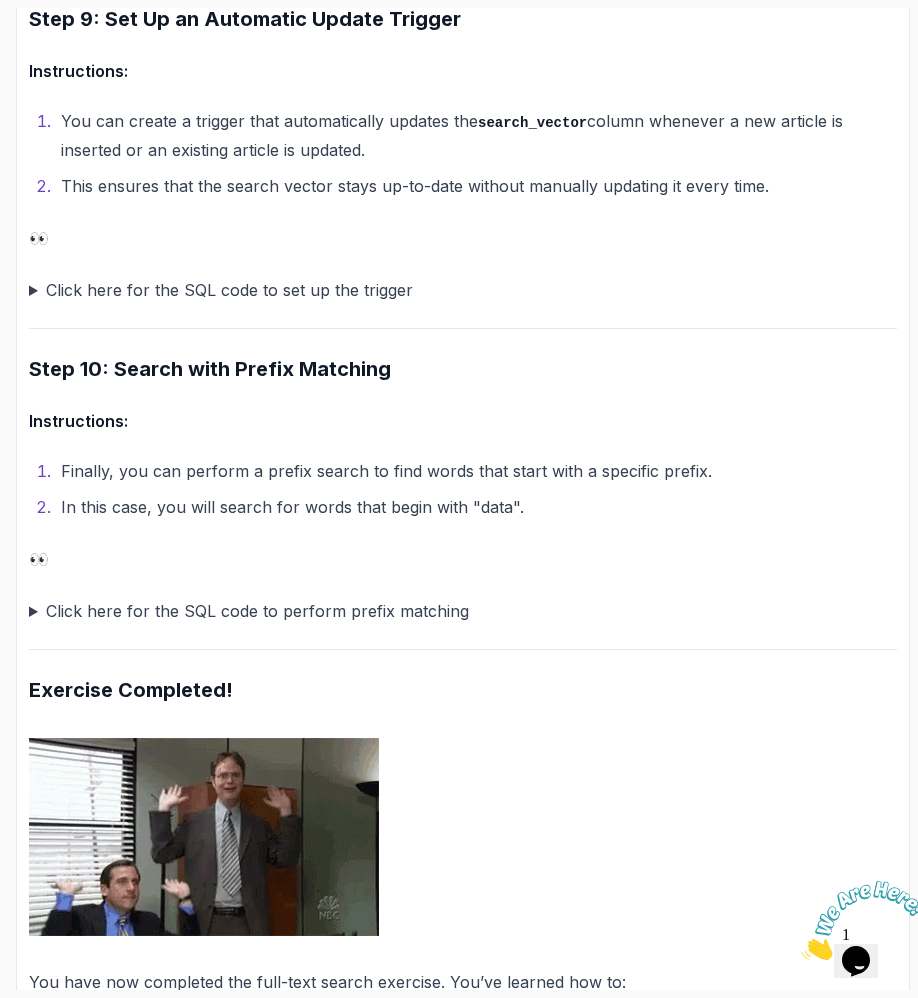 scroll, scrollTop: 4190, scrollLeft: 0, axis: vertical 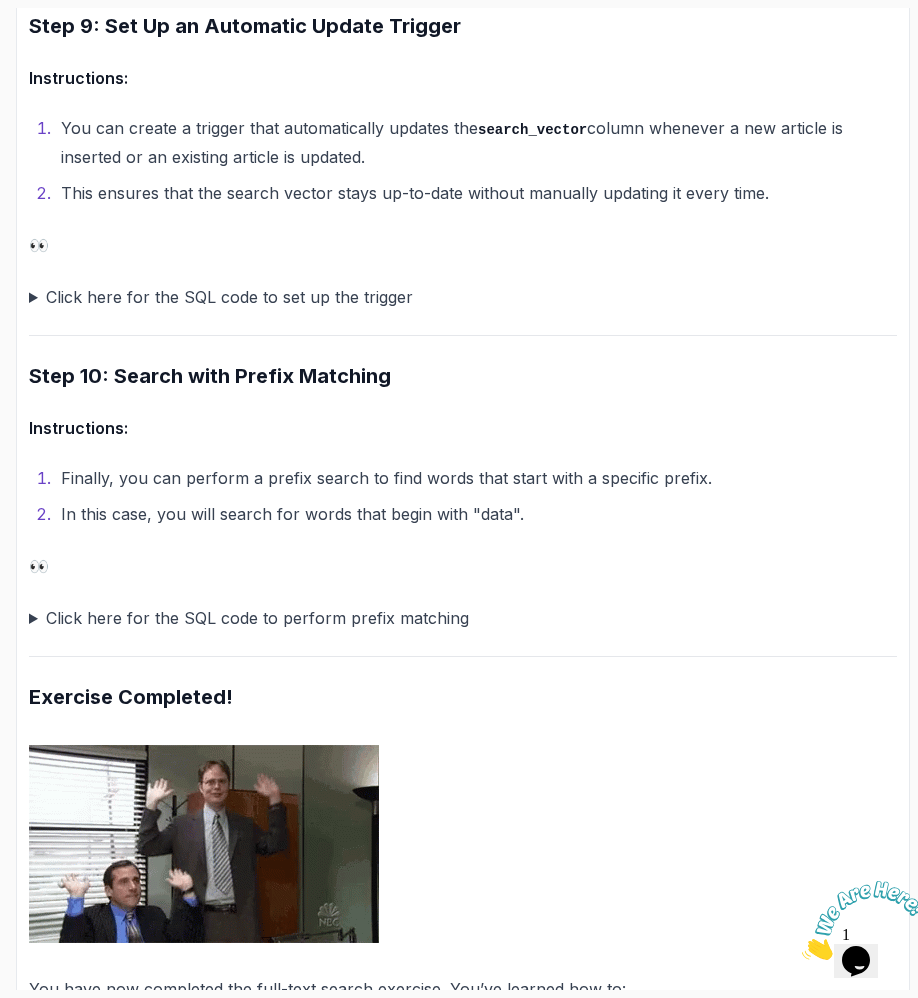 click on "~6 min read PostgreSQL Full-Text Search Exercise
This step-by-step exercise will teach you how to use full-text search, including creating a table, inserting data, creating a  tsvector  column, indexing it, and running full-text search queries.
You will be working with a table called  article , which will store 1000 articles covering topics such as databases, programming languages, AI, tech companies, and mobile phones. The table is designed to demonstrate the use of full-text search in PostgreSQL.
By the end of the exercise, you will know how to search and rank articles based on their relevance.
Purpose in the Exercise :
The  article  table is the core of this full-text search exercise. You will insert a variety of articles into the table and learn how to use PostgreSQL’s full-text search capabilities to:
Search for specific terms across the  title  and  body .
Rank the results by relevance.
Perform more complex searches, such as phrase searches and prefix matches.
article  Table" at bounding box center [463, -1290] 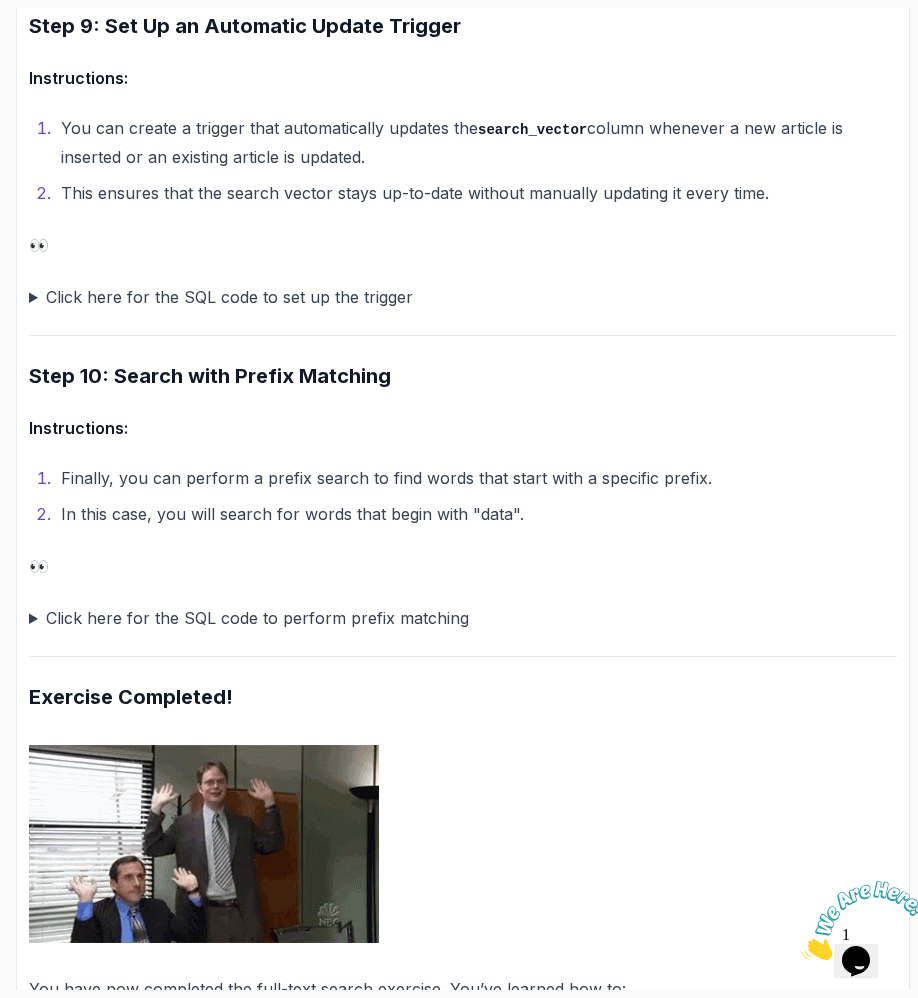 click on "Click here for the SQL code to rank search results" at bounding box center (463, -724) 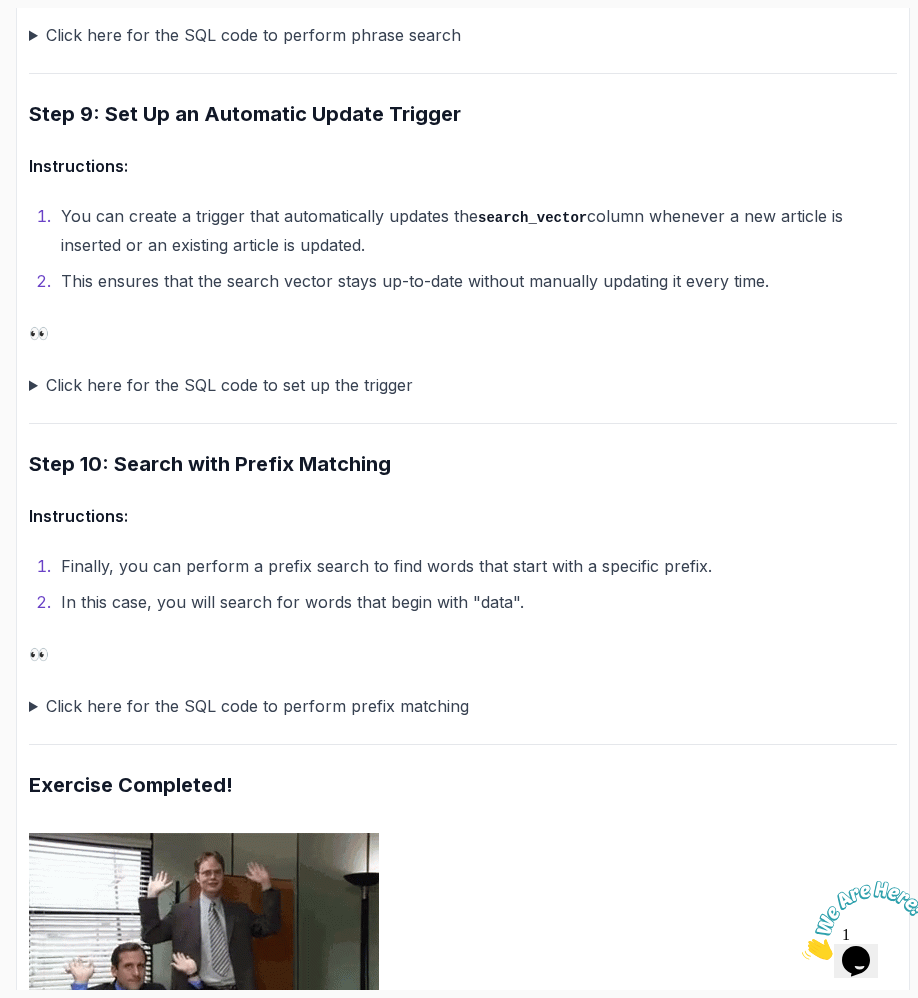 scroll, scrollTop: 4308, scrollLeft: 0, axis: vertical 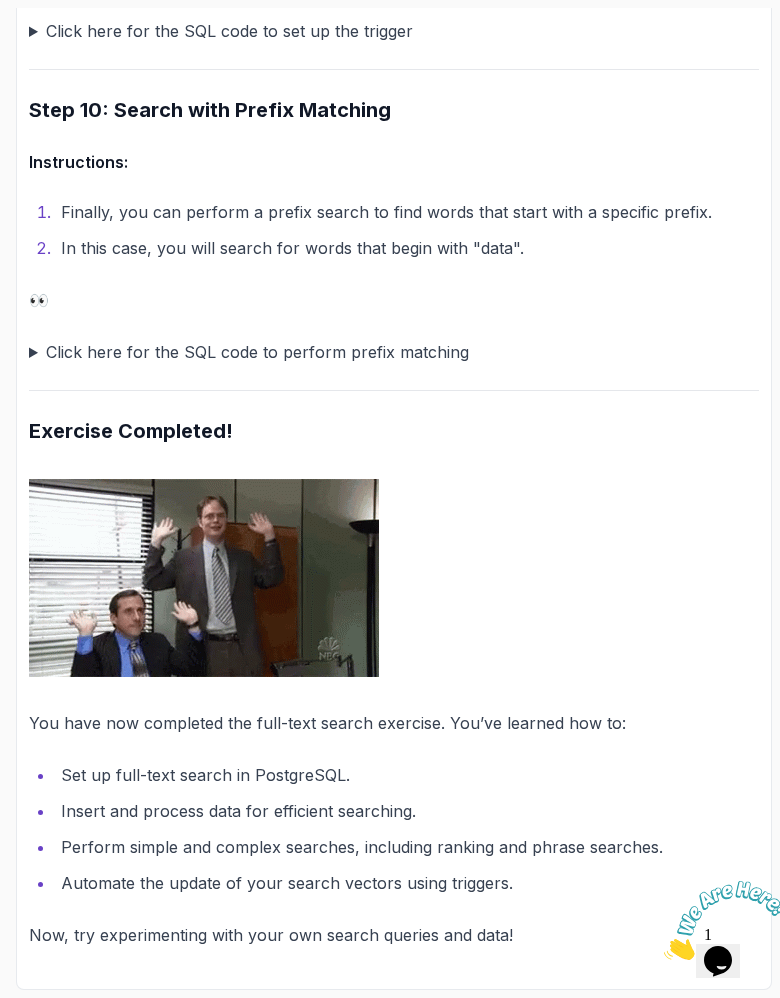 click on "Click here for the SQL code to search for multiple terms" at bounding box center [394, -696] 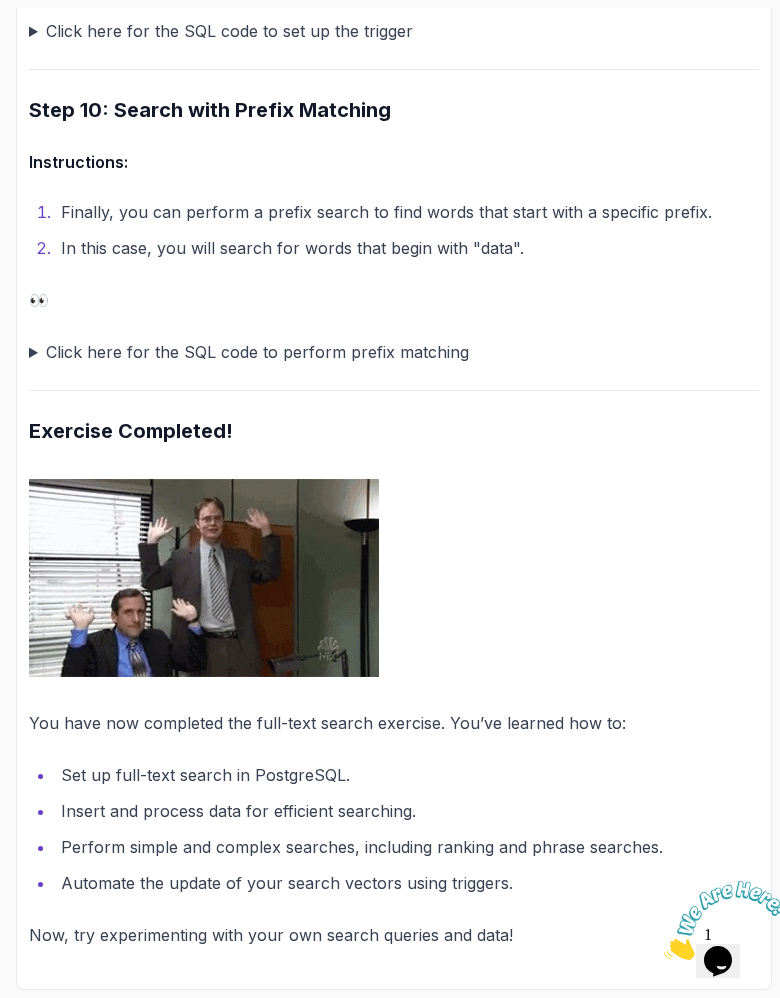 scroll, scrollTop: 5244, scrollLeft: 0, axis: vertical 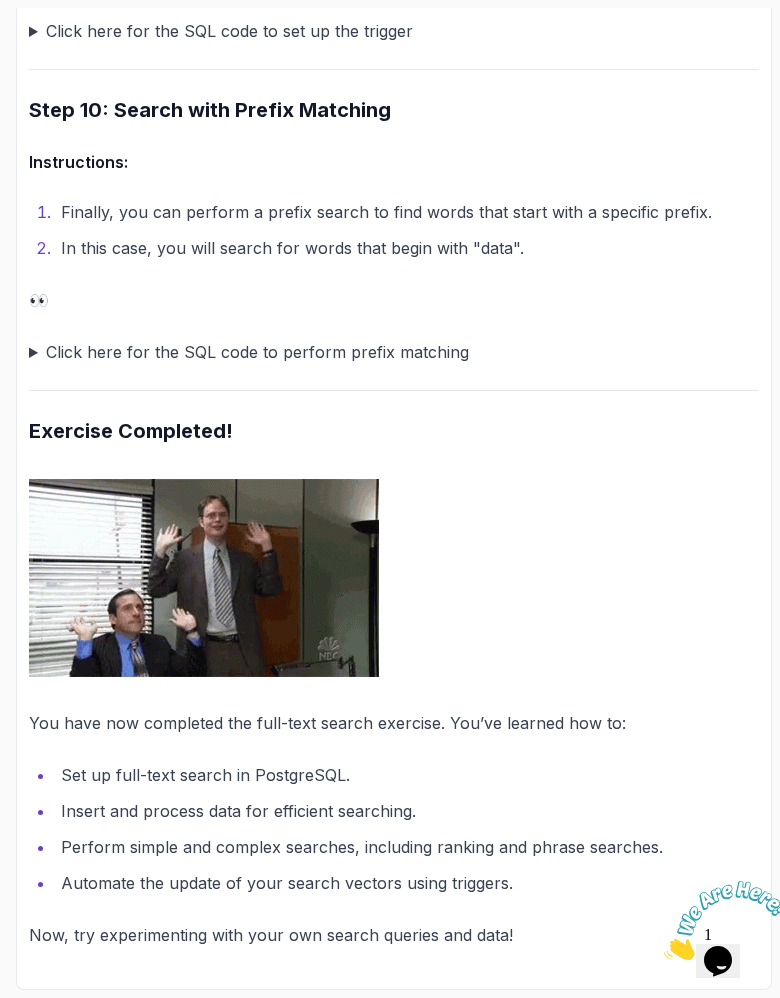 click on "Click here for the SQL code to perform phrase search" at bounding box center (394, -346) 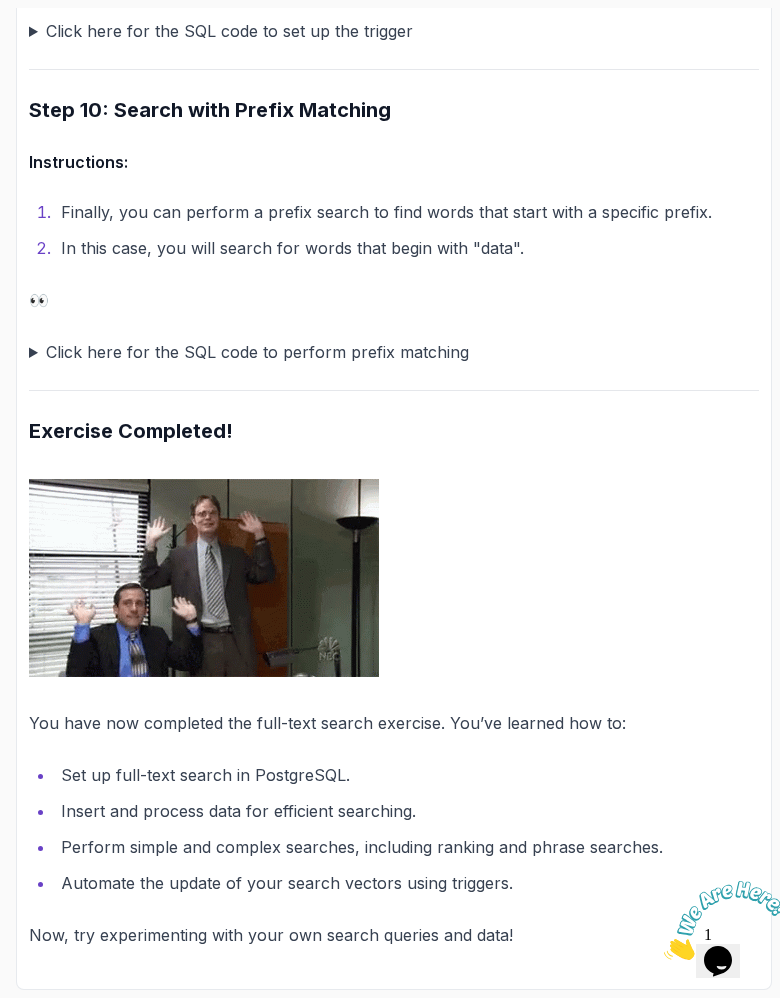 scroll, scrollTop: 5975, scrollLeft: 0, axis: vertical 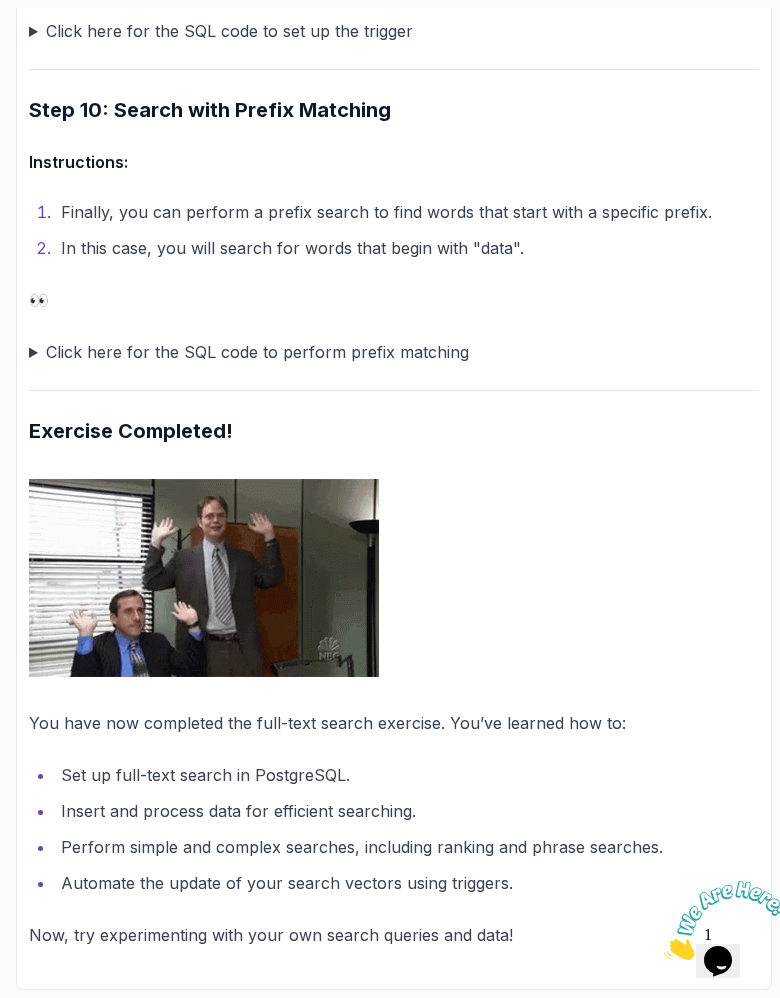 click on "Click here for the SQL code to set up the trigger" at bounding box center (394, 31) 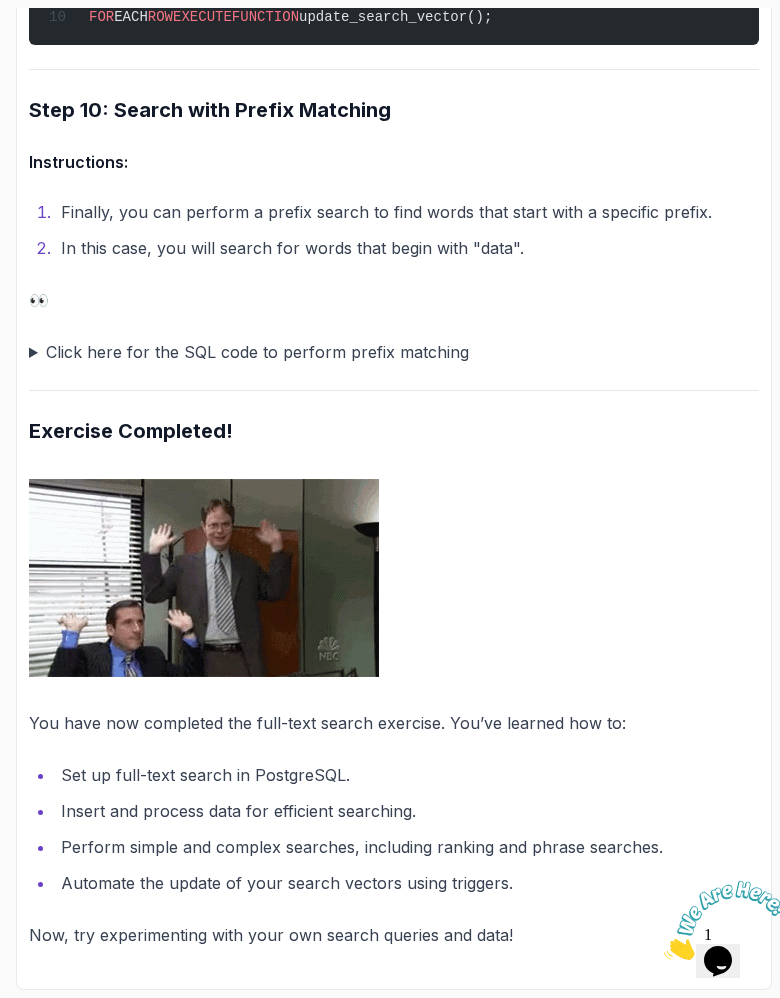 scroll, scrollTop: 6849, scrollLeft: 0, axis: vertical 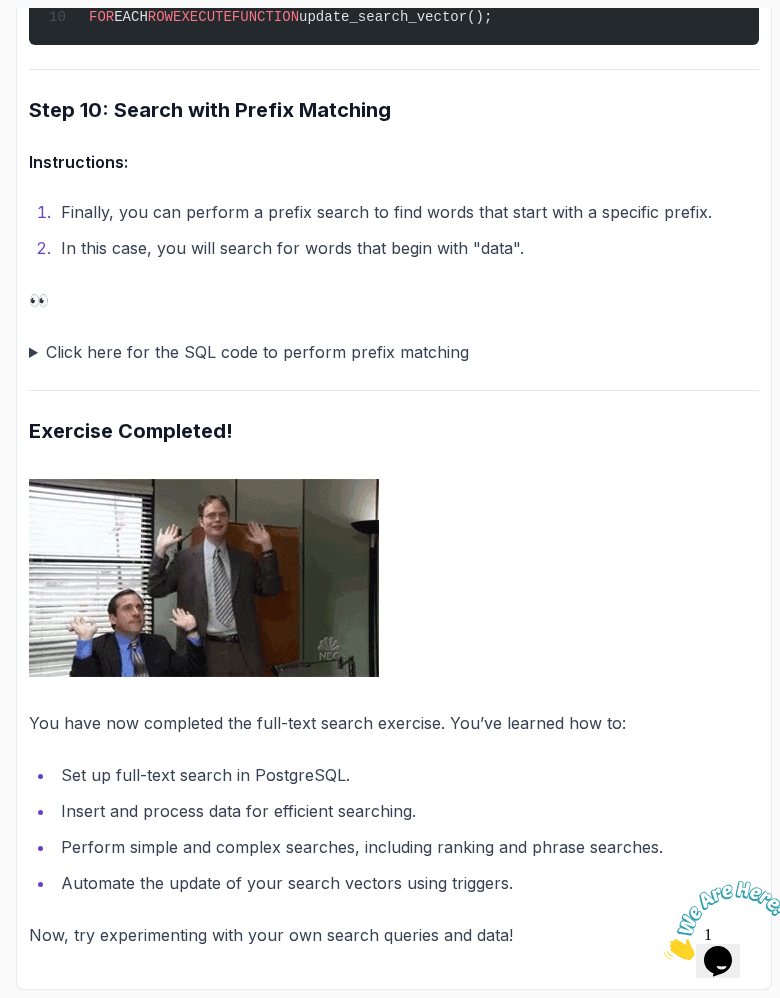 click on "Click here for the SQL code to perform prefix matching" at bounding box center [394, 352] 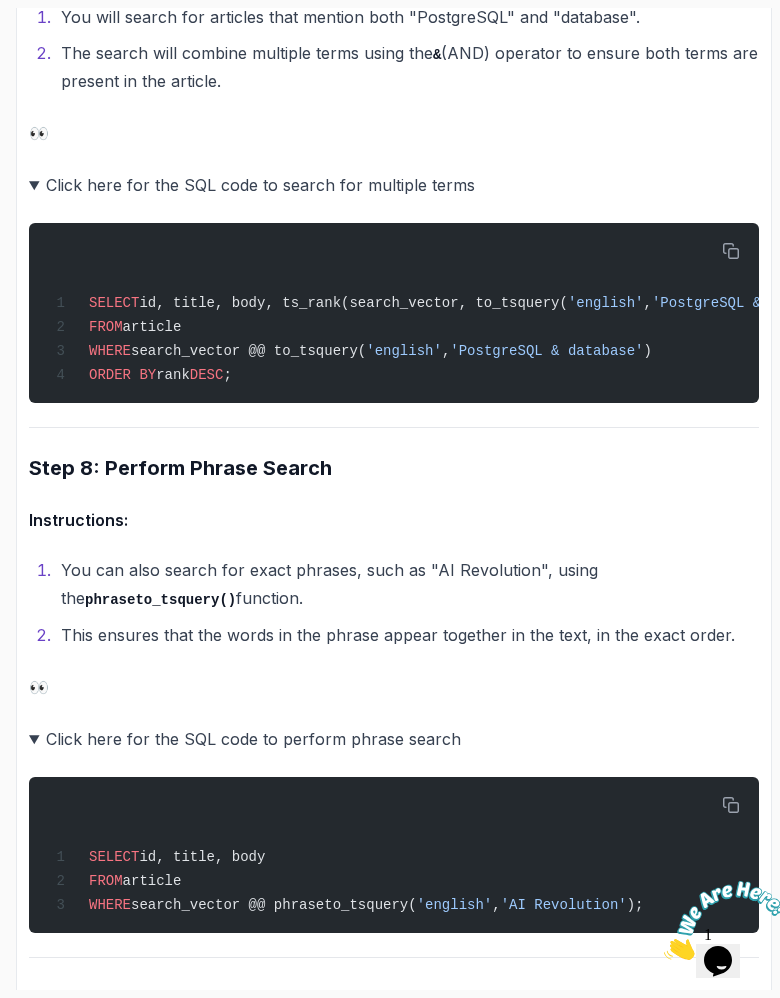 scroll, scrollTop: 3943, scrollLeft: 0, axis: vertical 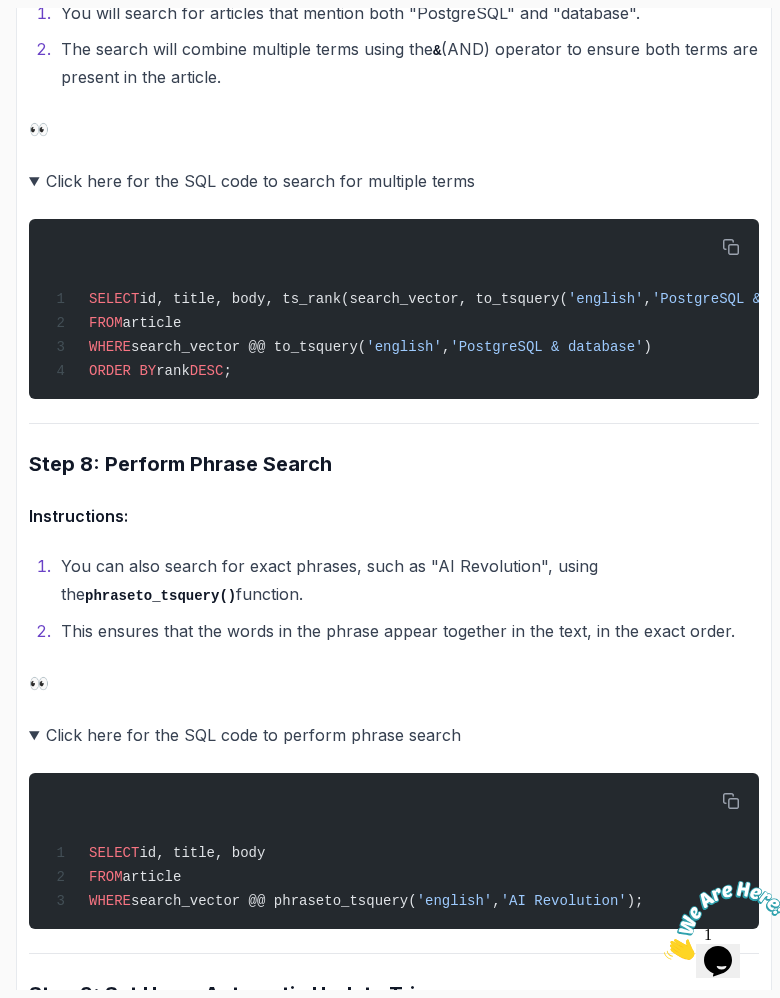 click on "Click here for the SQL code to perform the search" at bounding box center [394, -722] 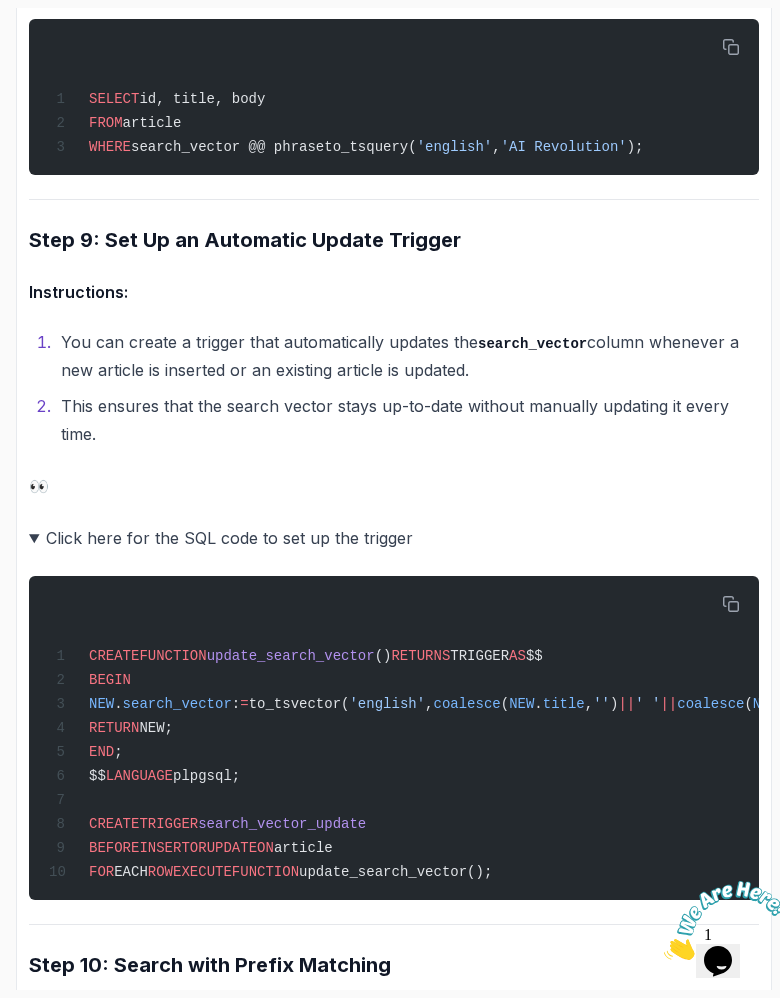 scroll, scrollTop: 4878, scrollLeft: 0, axis: vertical 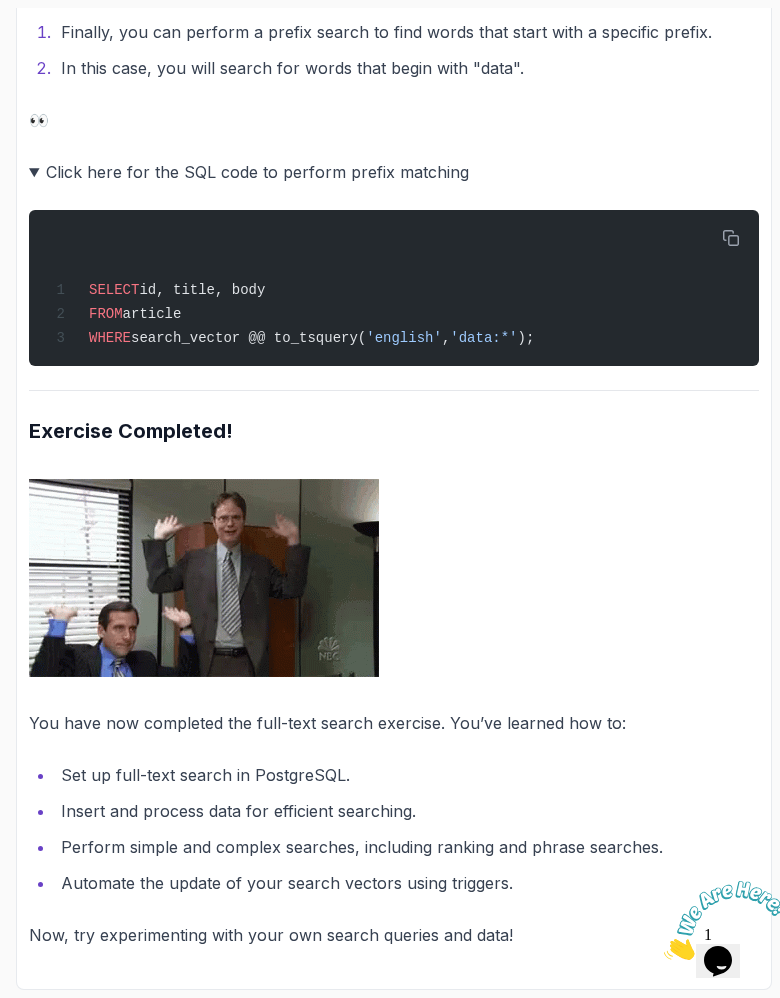 click at bounding box center [664, 954] 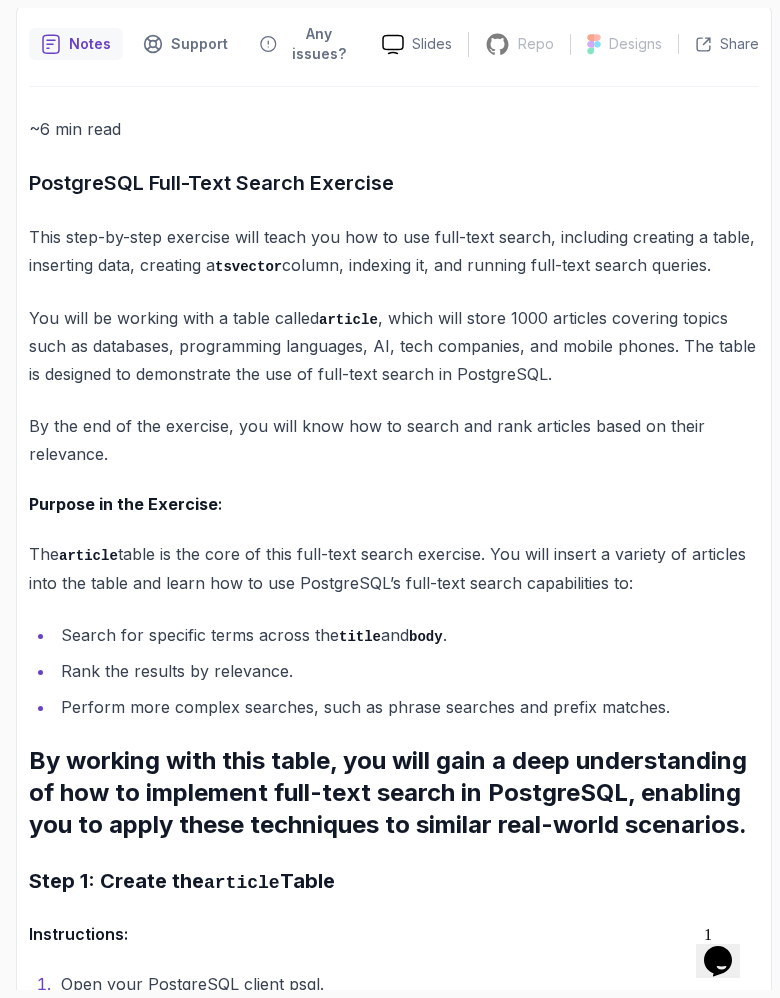 scroll, scrollTop: 0, scrollLeft: 0, axis: both 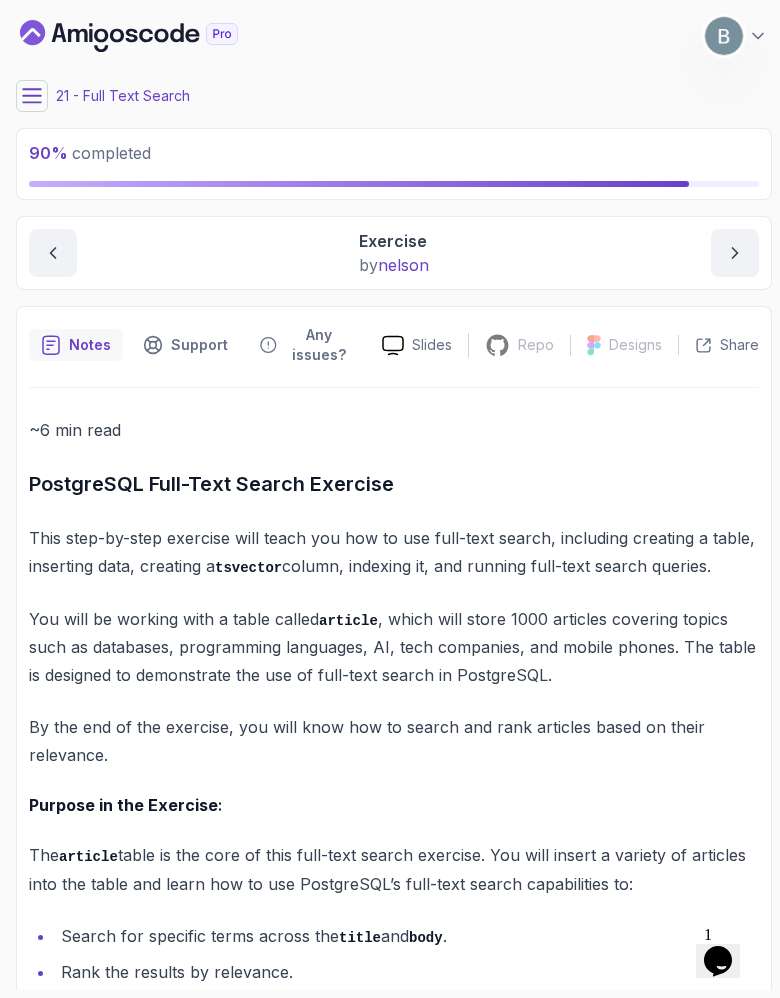 click at bounding box center [32, 96] 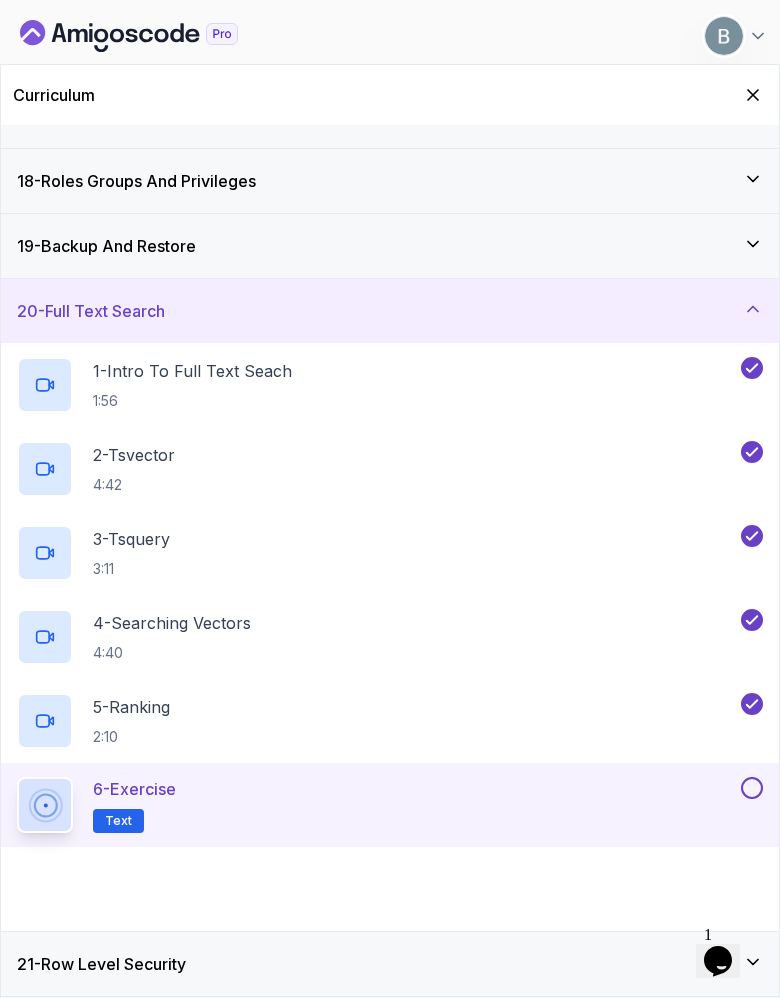 scroll, scrollTop: 1595, scrollLeft: 0, axis: vertical 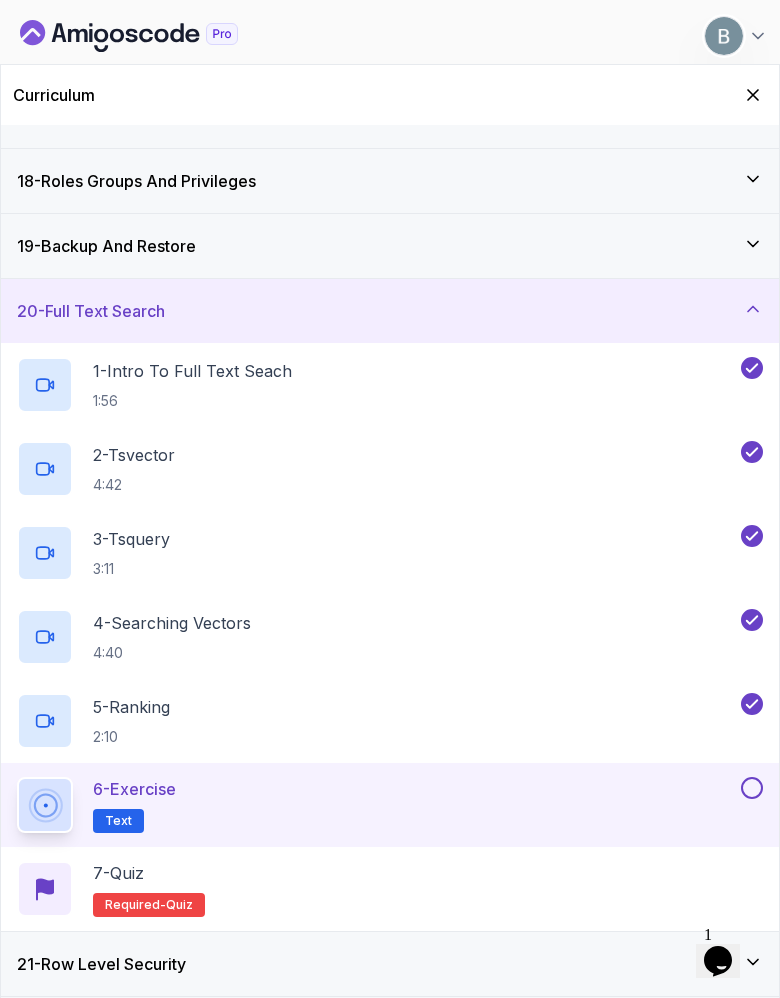 click at bounding box center [752, 788] 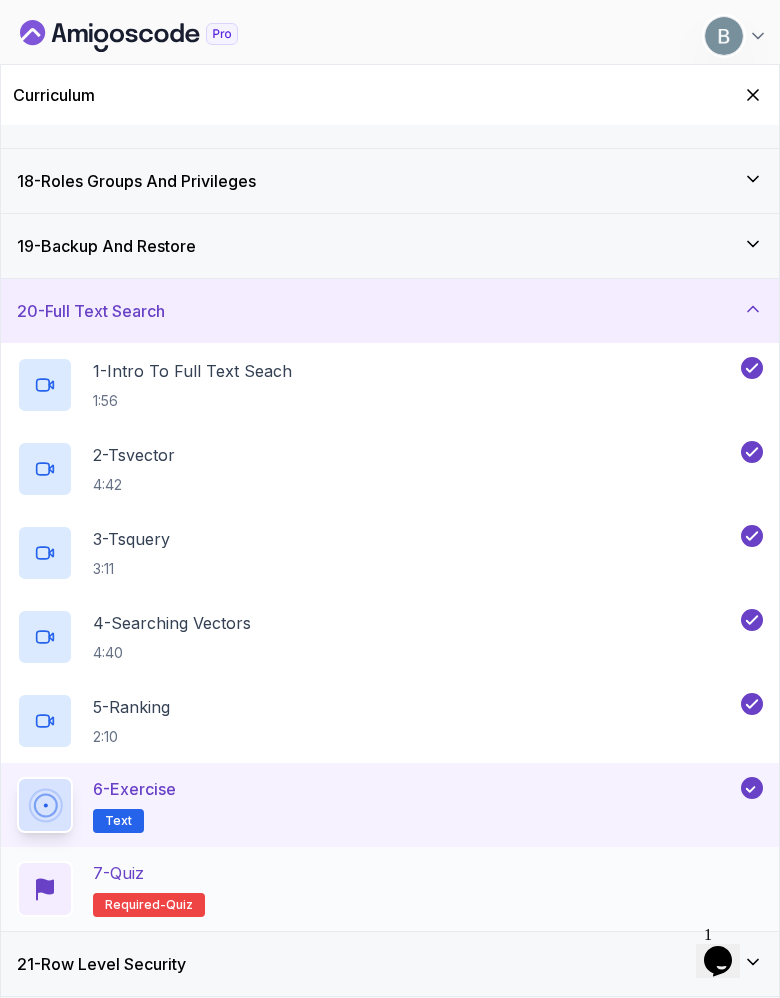 click on "7  -  Quiz Required- quiz" at bounding box center [390, 889] 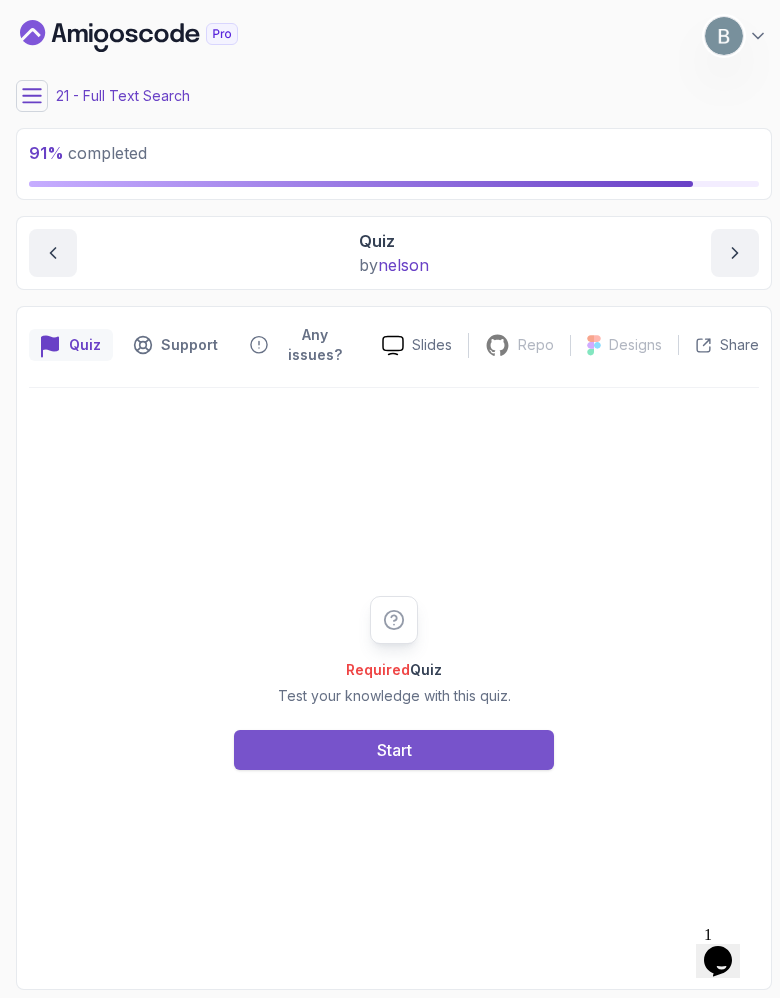 click on "Start" at bounding box center (394, 750) 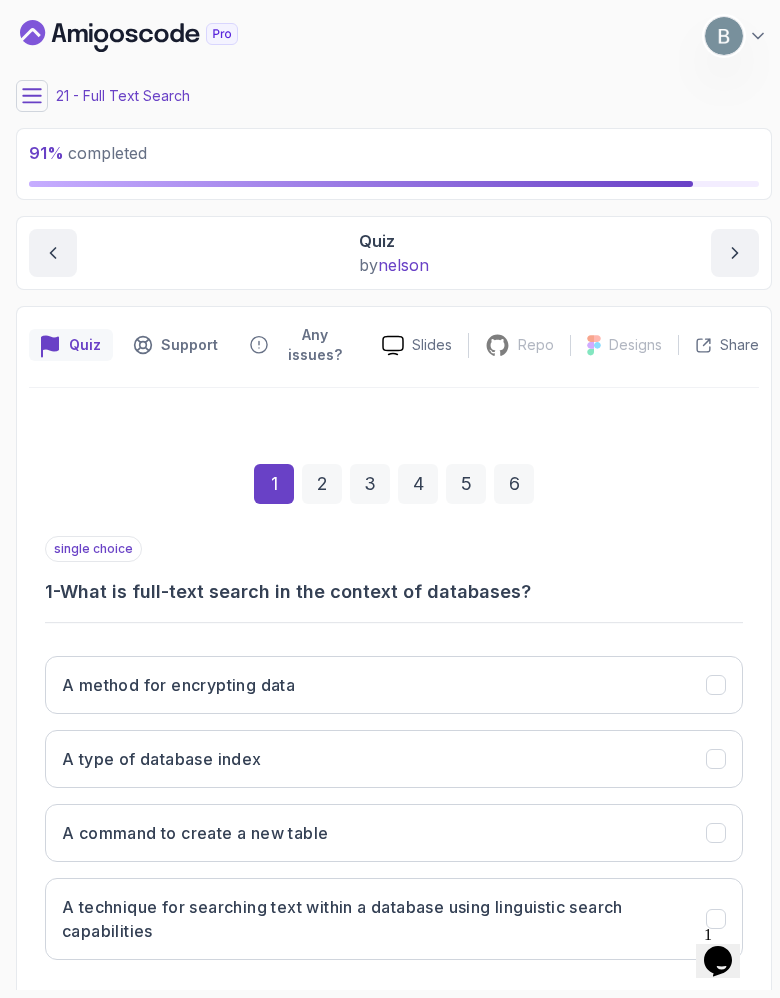 scroll, scrollTop: 369, scrollLeft: 0, axis: vertical 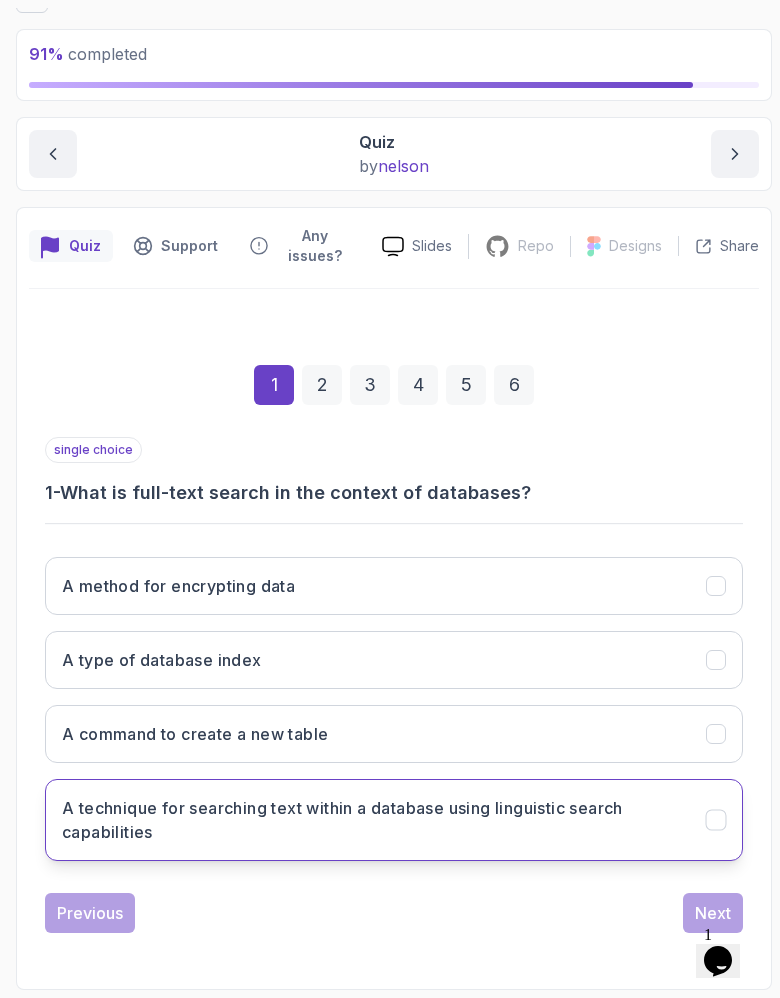 click on "A technique for searching text within a database using linguistic search capabilities" at bounding box center (372, 820) 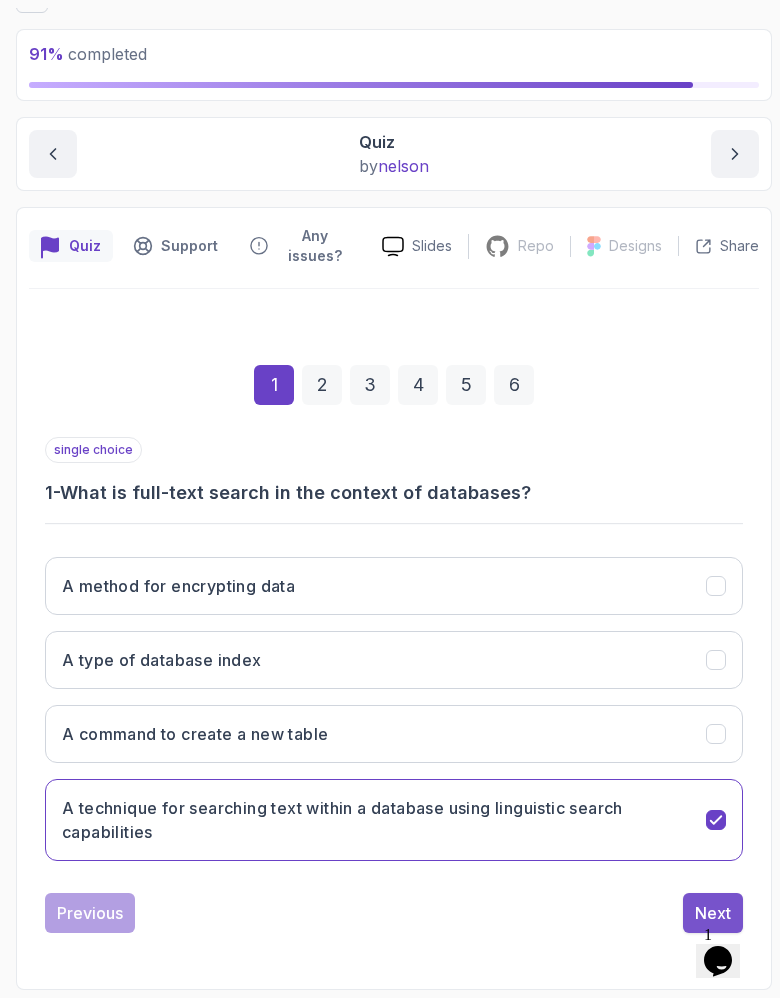 click on "Next" at bounding box center [713, 913] 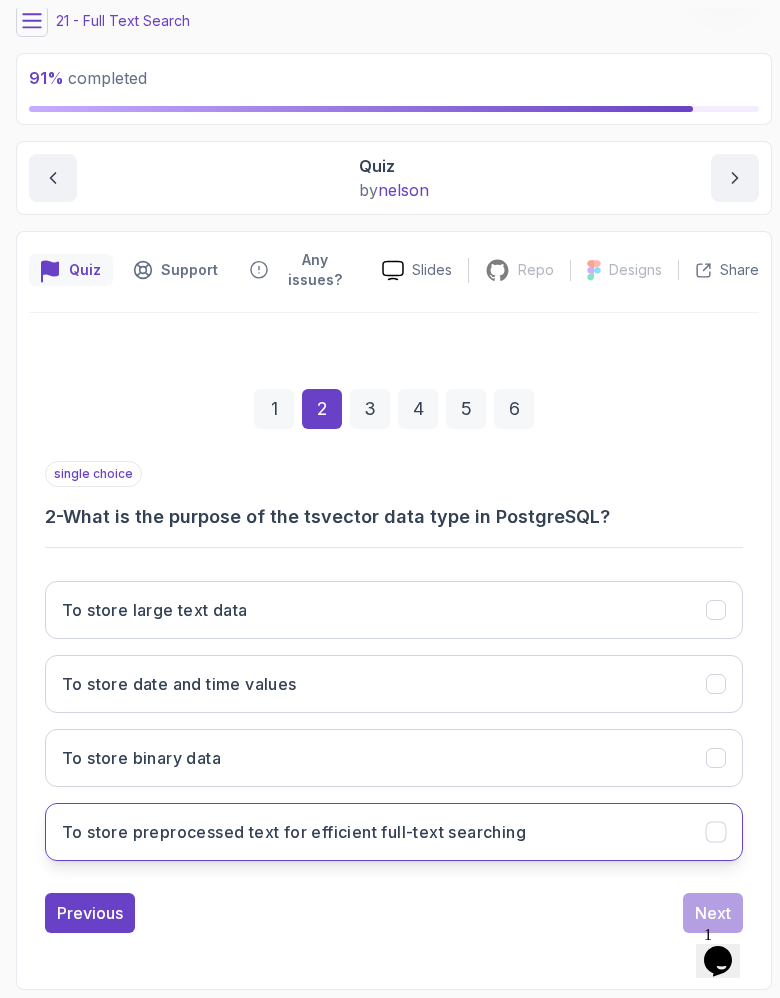 click on "To store preprocessed text for efficient full-text searching" at bounding box center [294, 832] 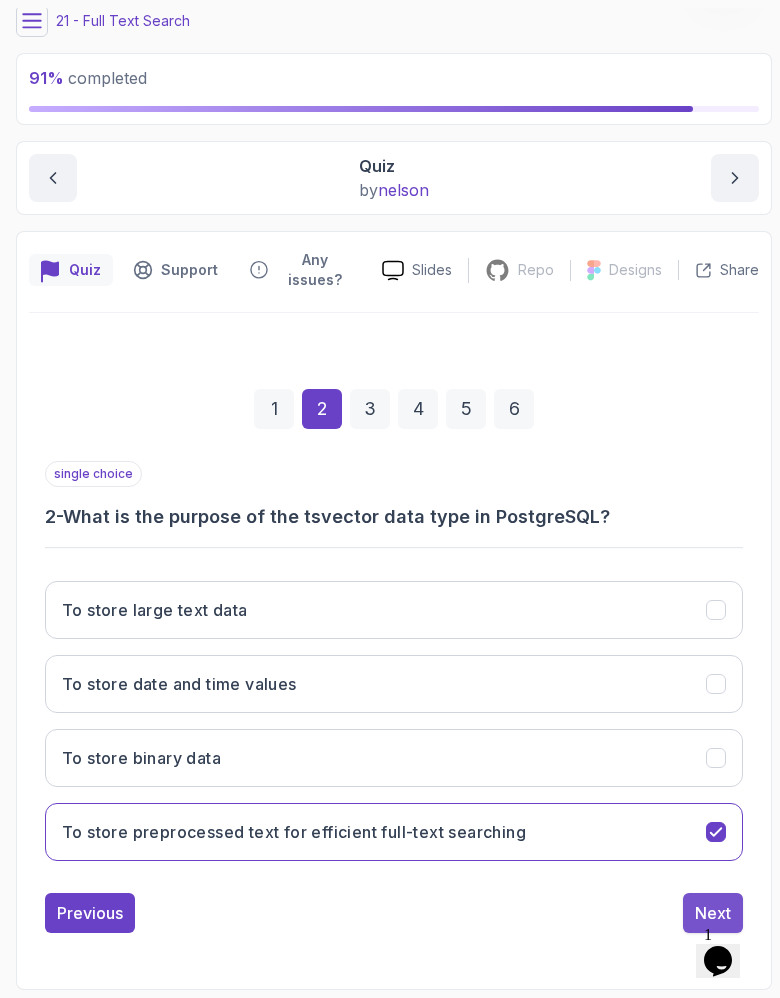 click on "Next" at bounding box center [713, 913] 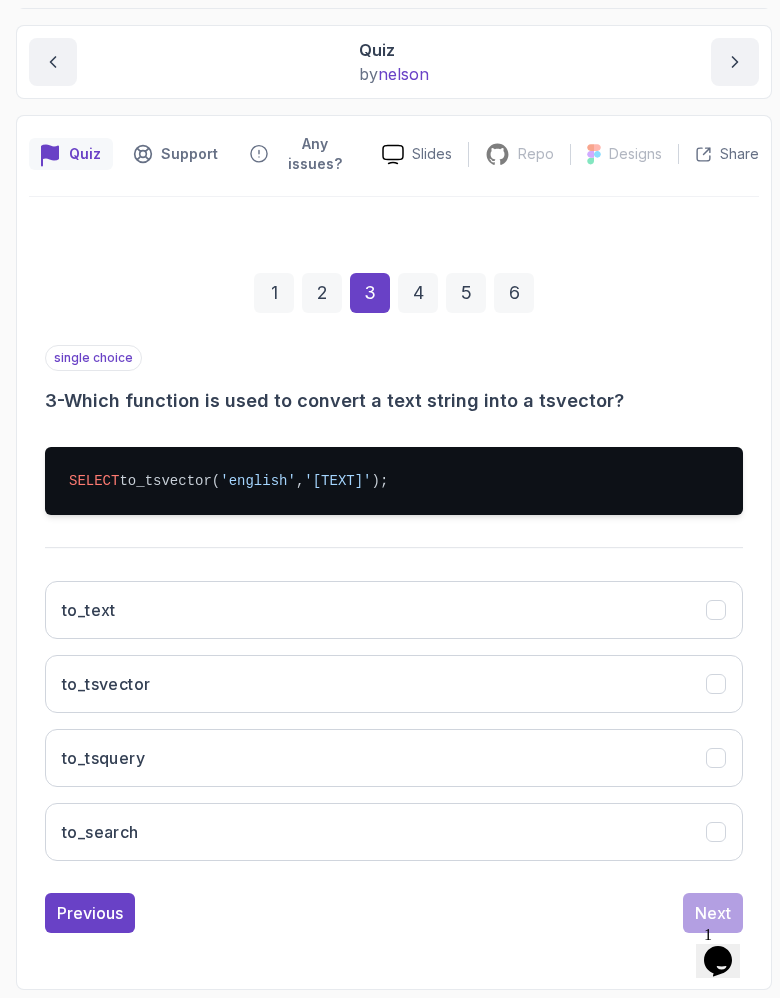 scroll, scrollTop: 478, scrollLeft: 0, axis: vertical 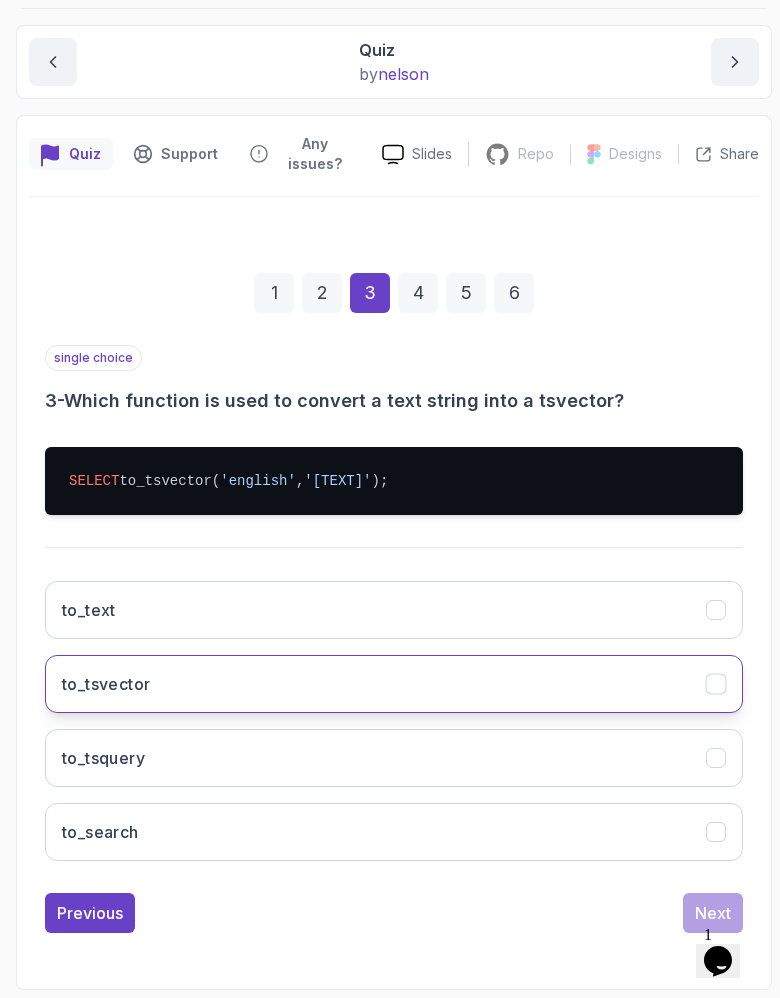 click on "to_tsvector" at bounding box center [394, 684] 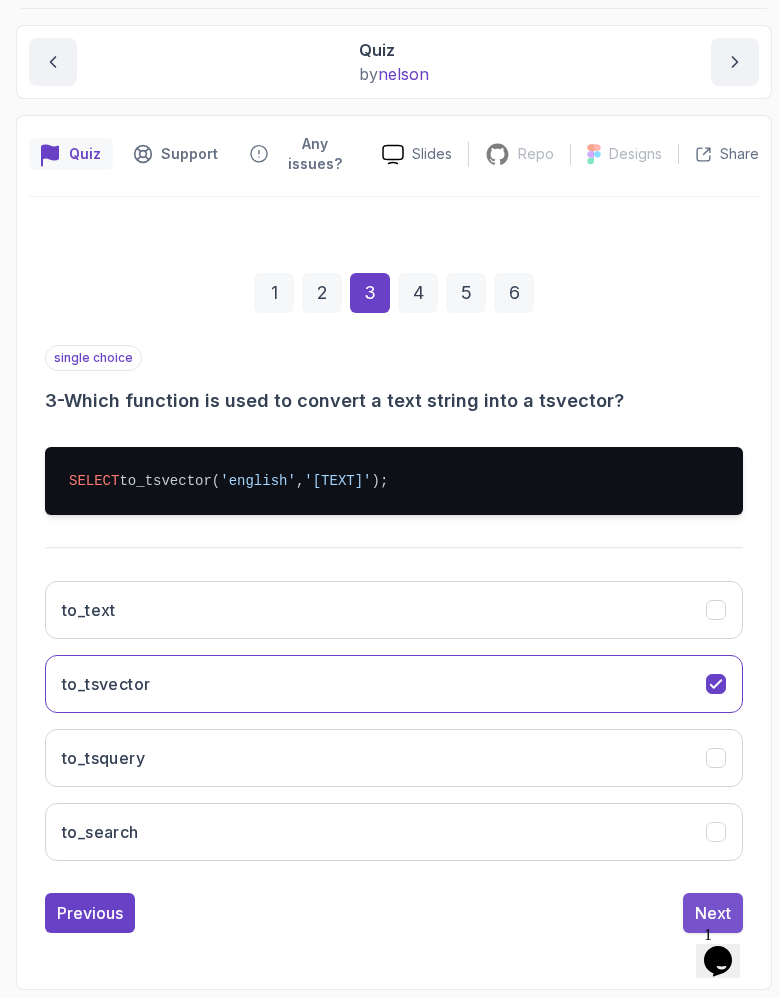 click on "Next" at bounding box center [713, 913] 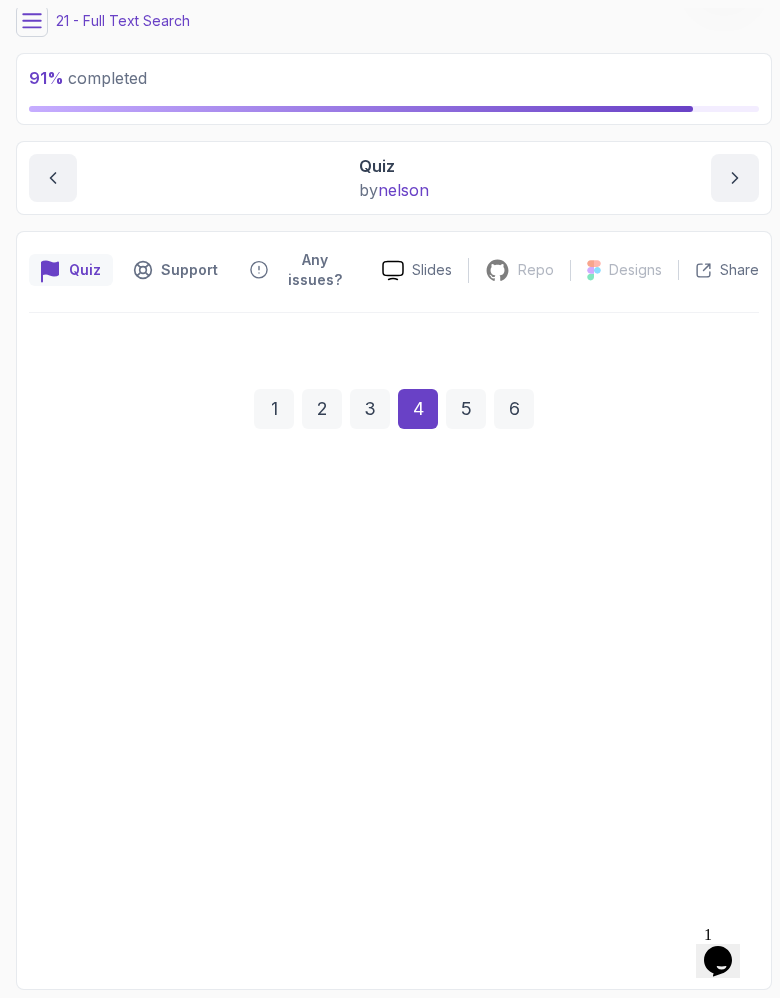 scroll, scrollTop: 374, scrollLeft: 0, axis: vertical 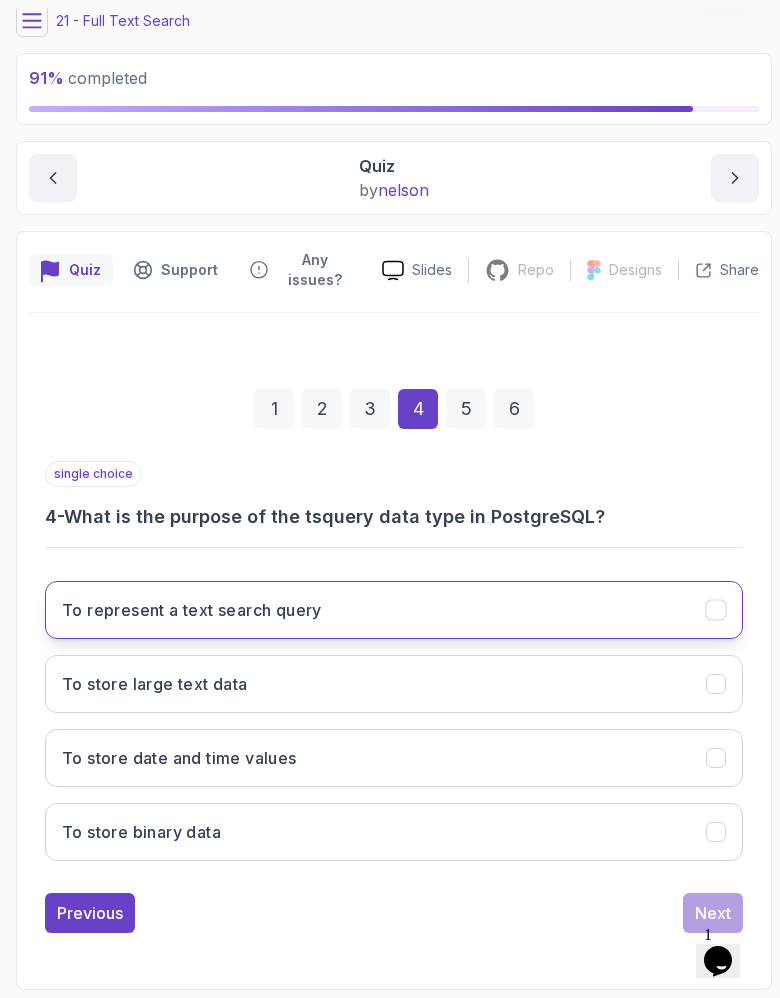 click on "To represent a text search query" at bounding box center [192, 610] 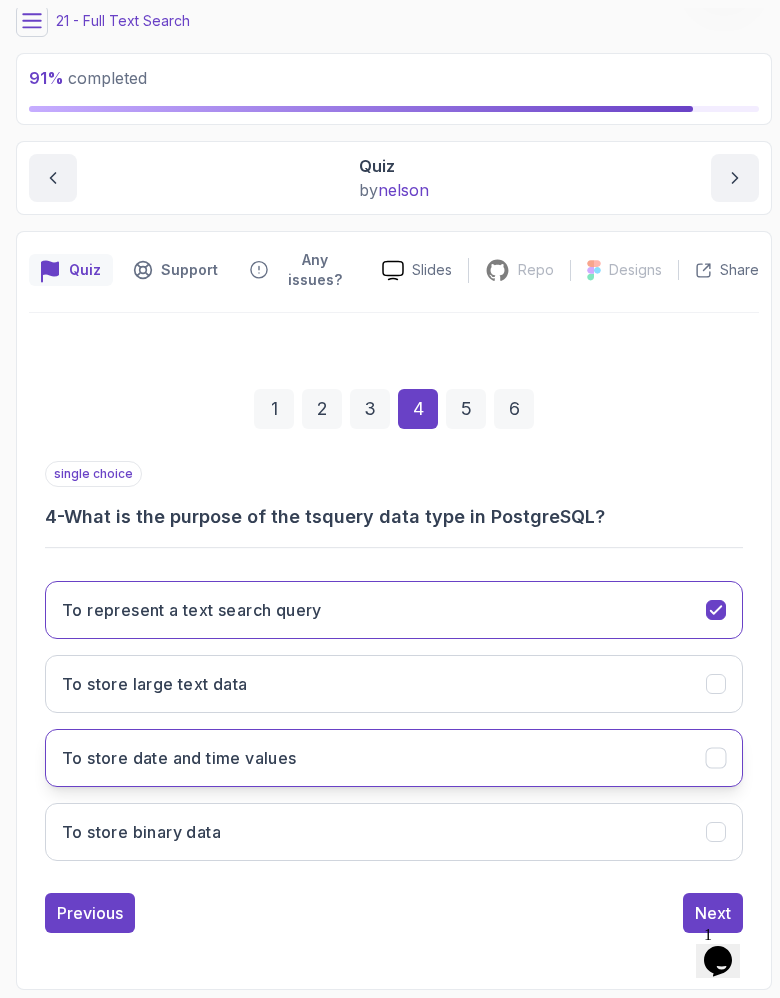 click on "To store date and time values" at bounding box center (179, 758) 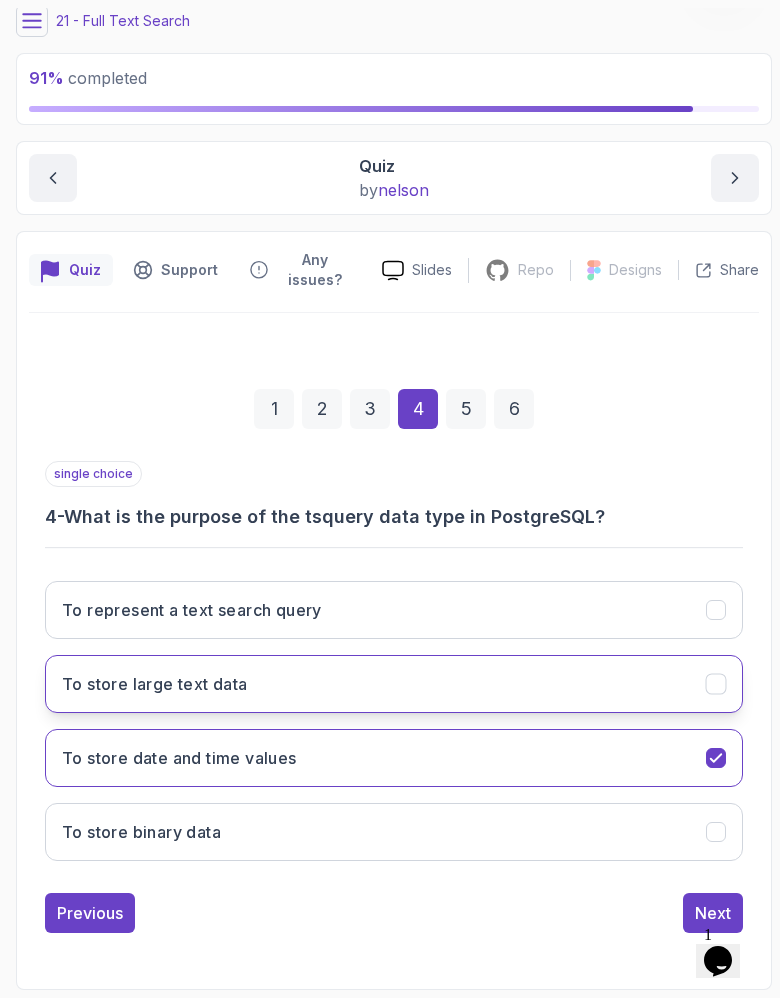 click on "To store large text data" at bounding box center (155, 684) 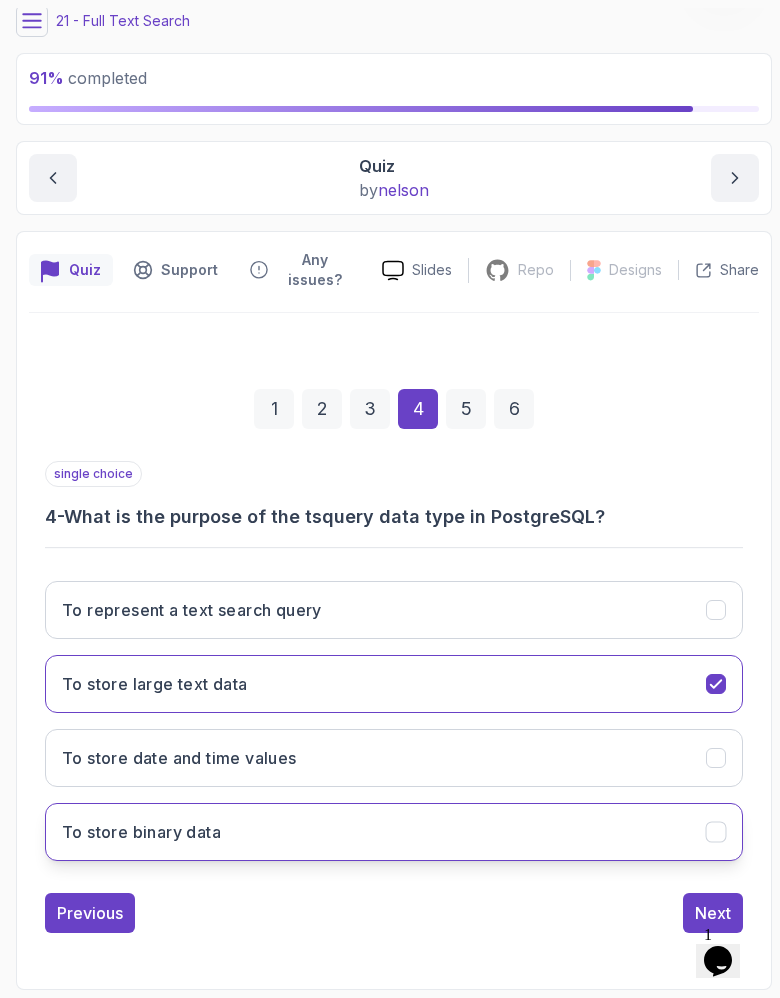 click on "To store binary data" at bounding box center (394, 832) 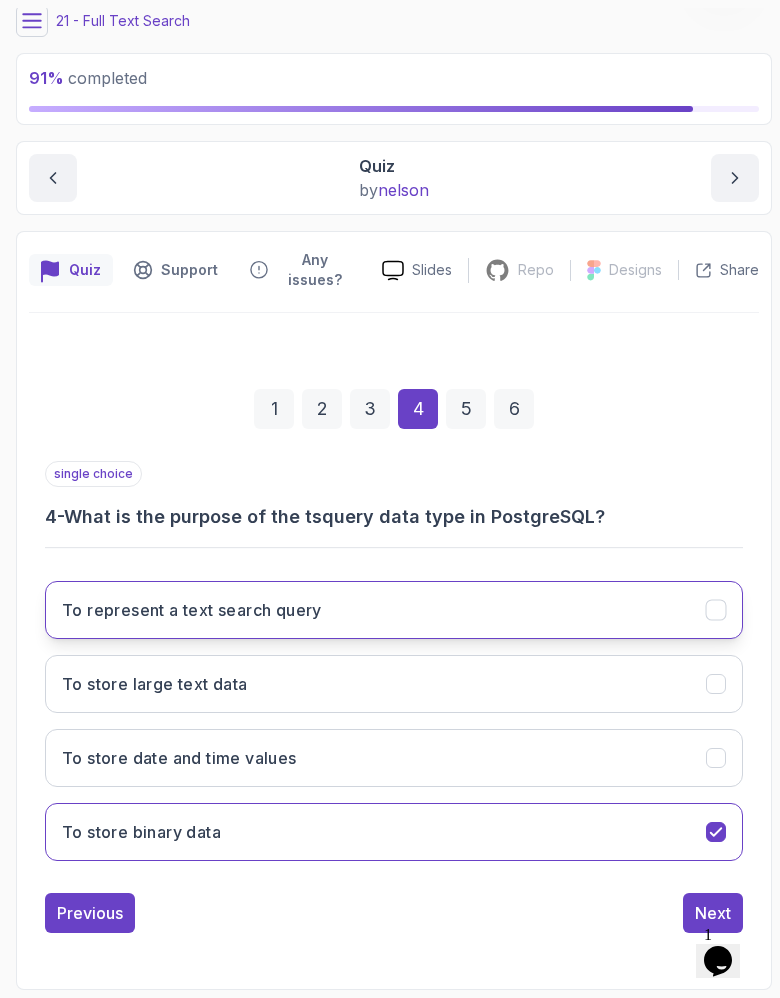 click on "To represent a text search query" at bounding box center (192, 610) 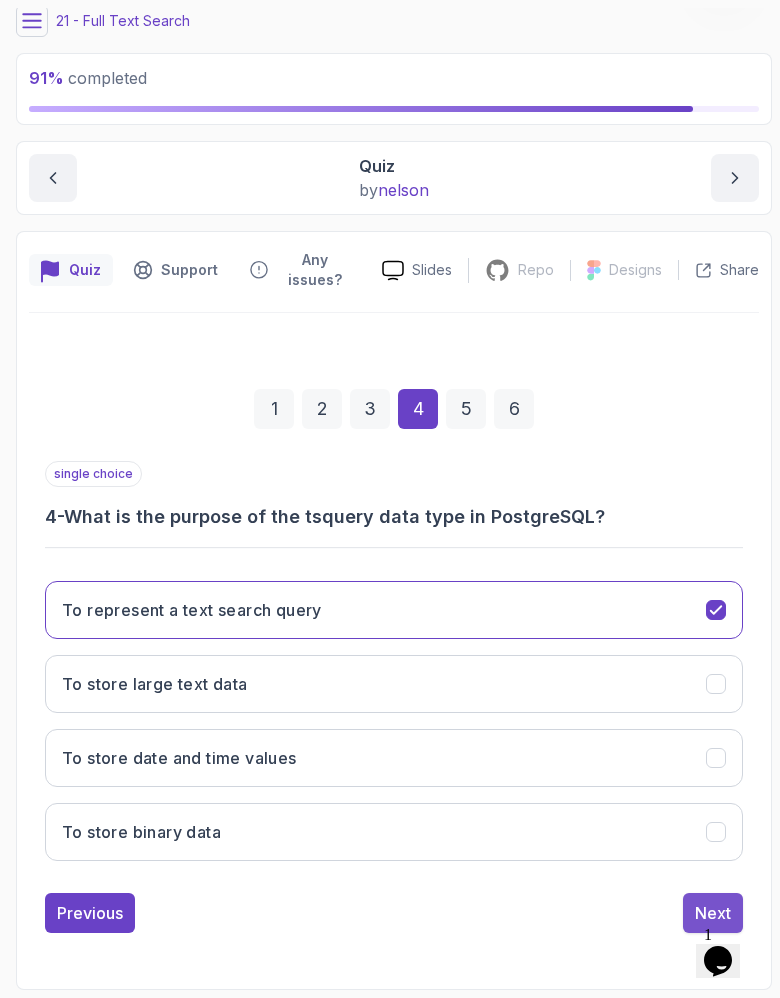 click on "Next" at bounding box center [713, 913] 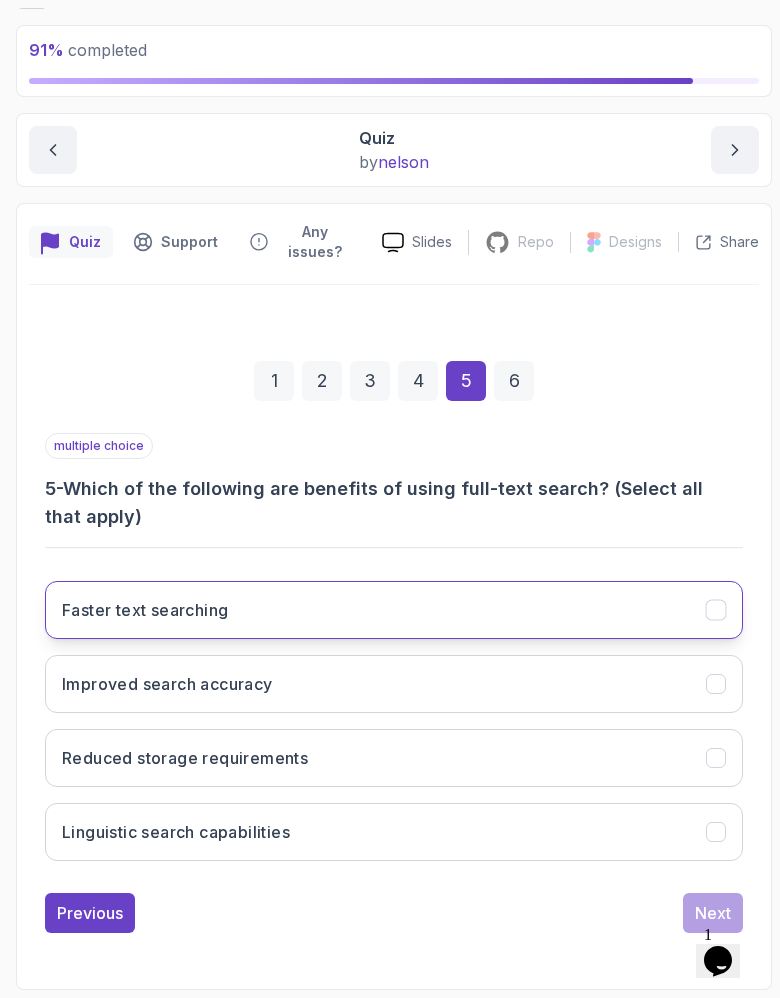 click on "Faster text searching" at bounding box center [394, 610] 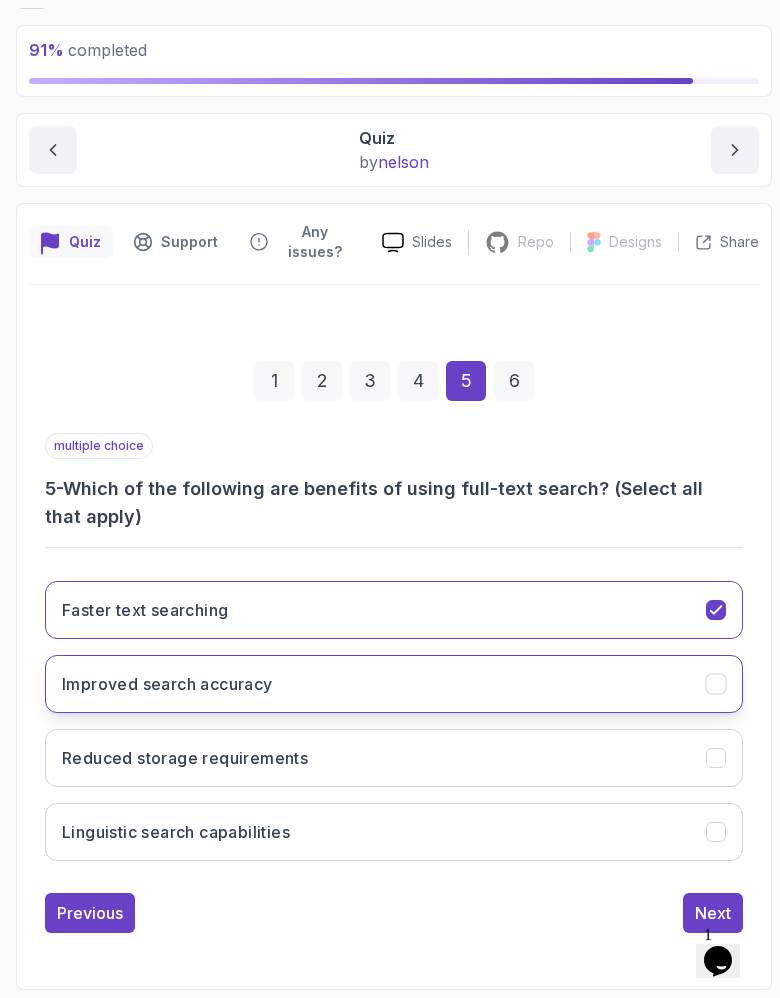 click on "Improved search accuracy" at bounding box center [167, 684] 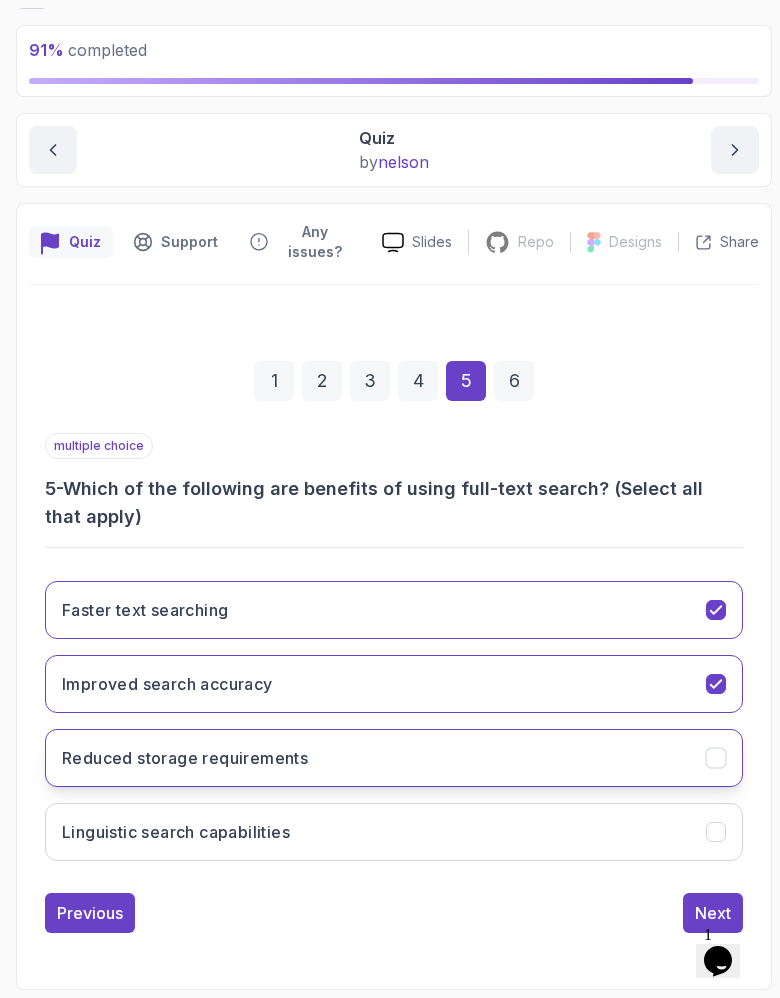 click on "Reduced storage requirements" at bounding box center (185, 758) 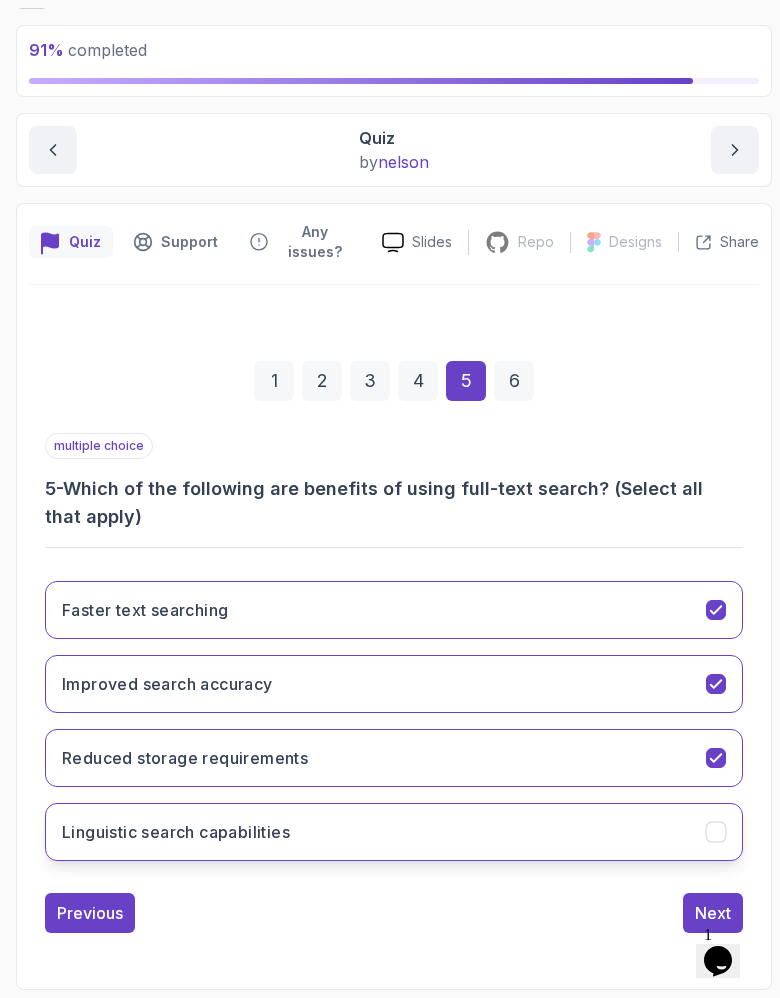 click on "Linguistic search capabilities" at bounding box center [176, 832] 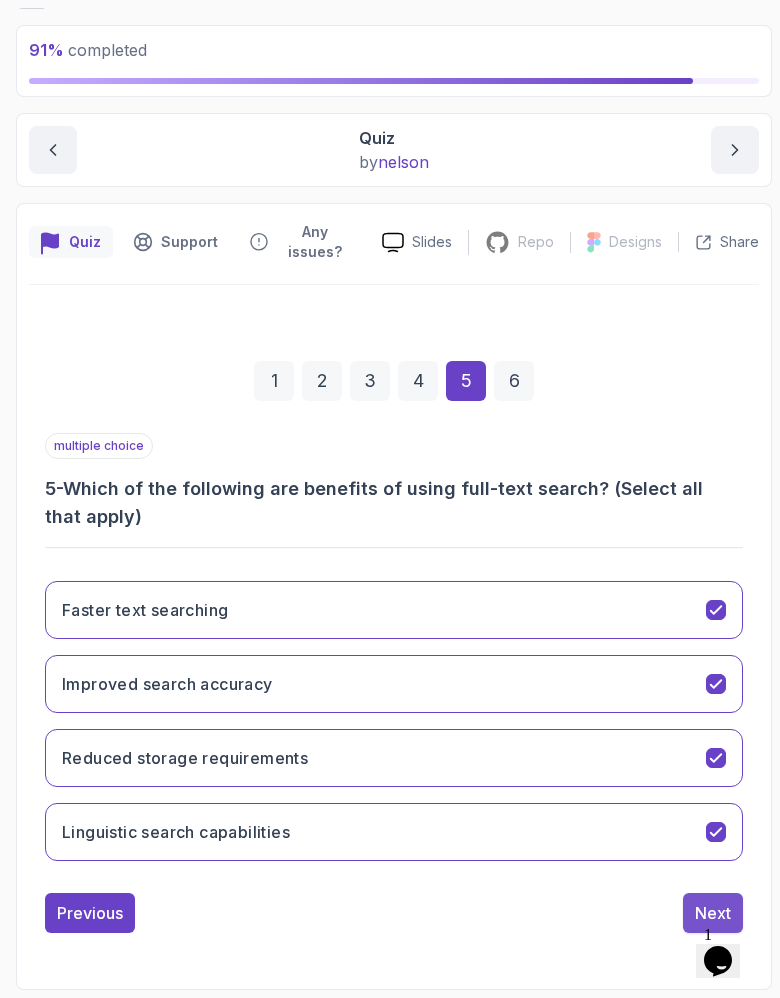 click on "Next" at bounding box center [713, 913] 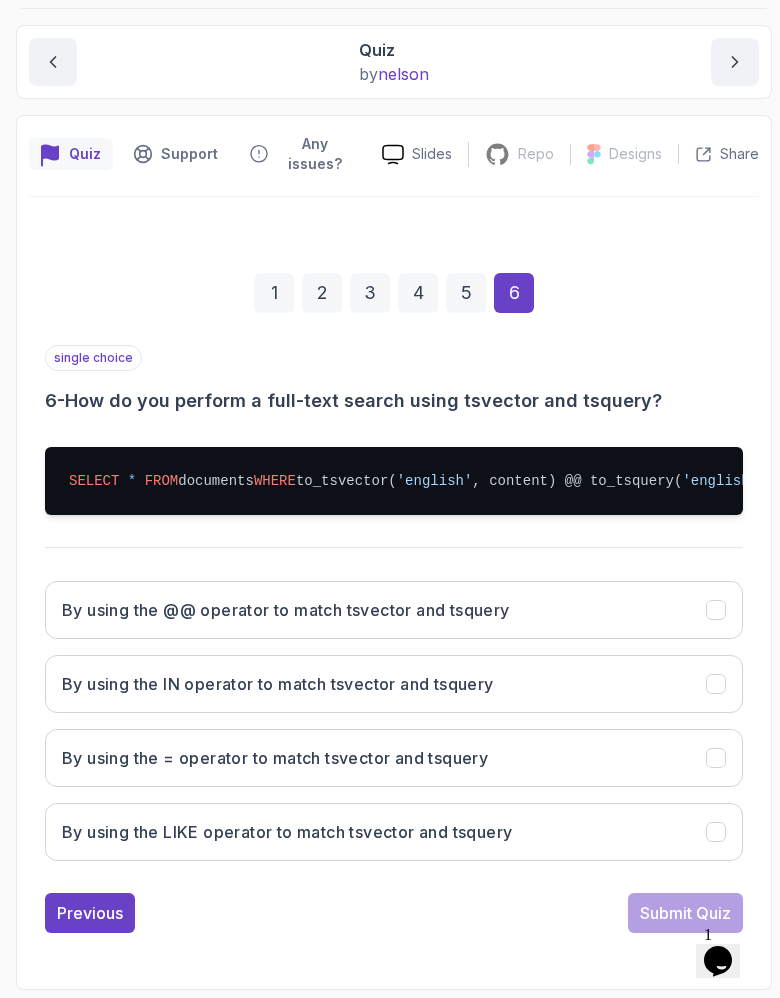 click on "5" at bounding box center [466, 293] 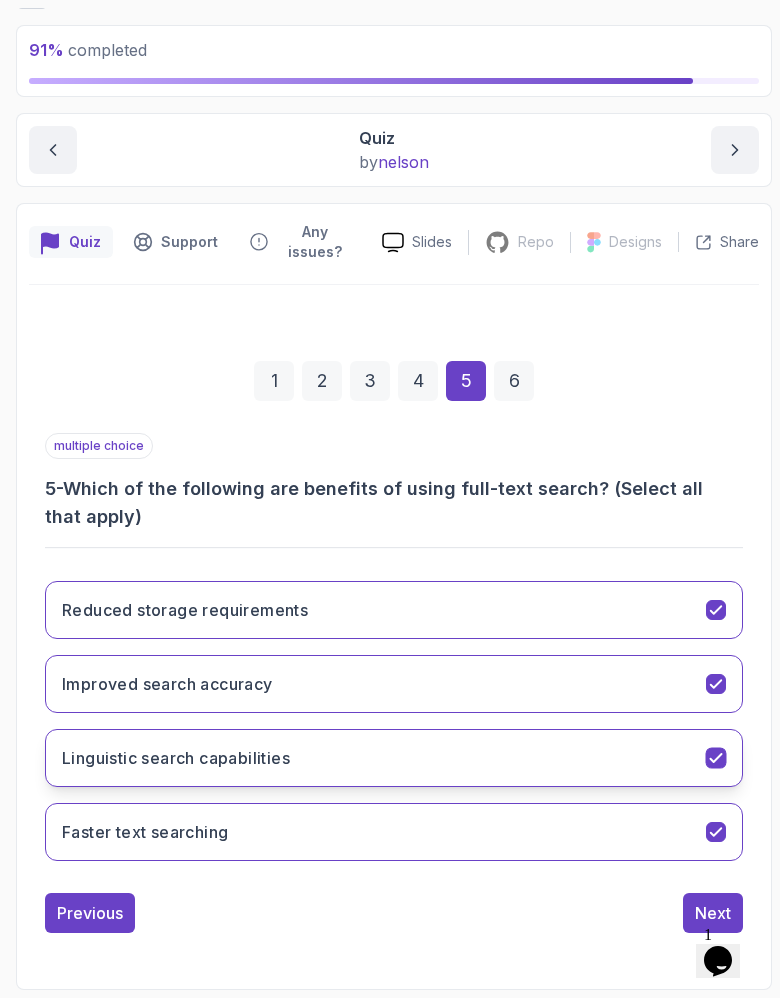click on "Linguistic search capabilities" at bounding box center [394, 758] 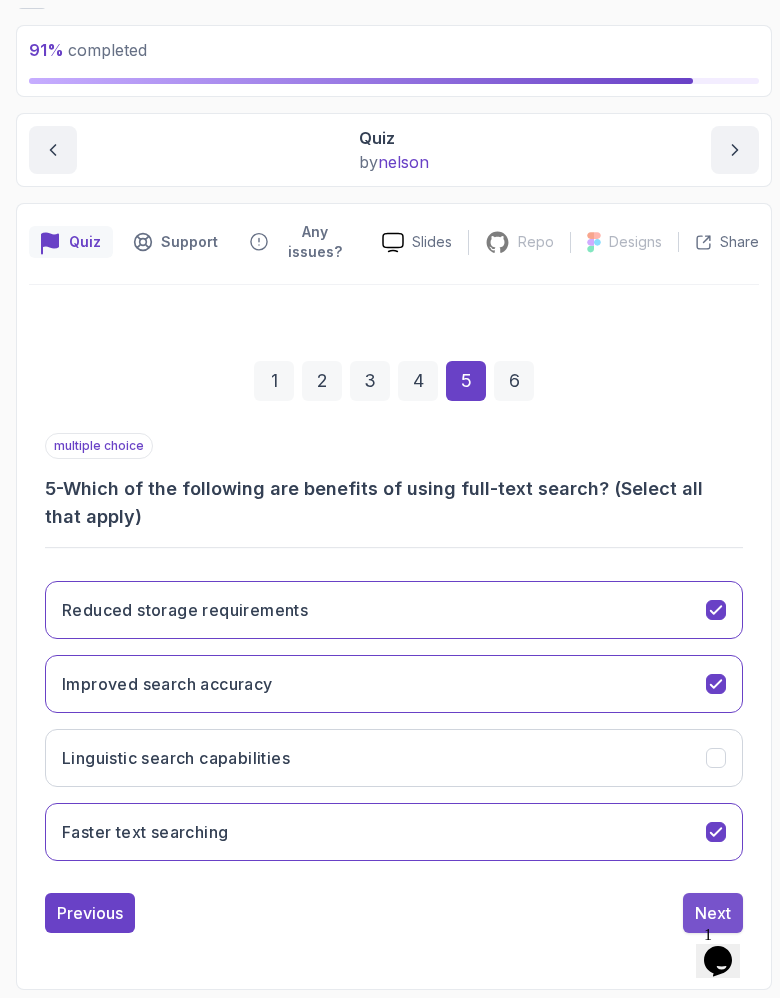 click on "Next" at bounding box center (713, 913) 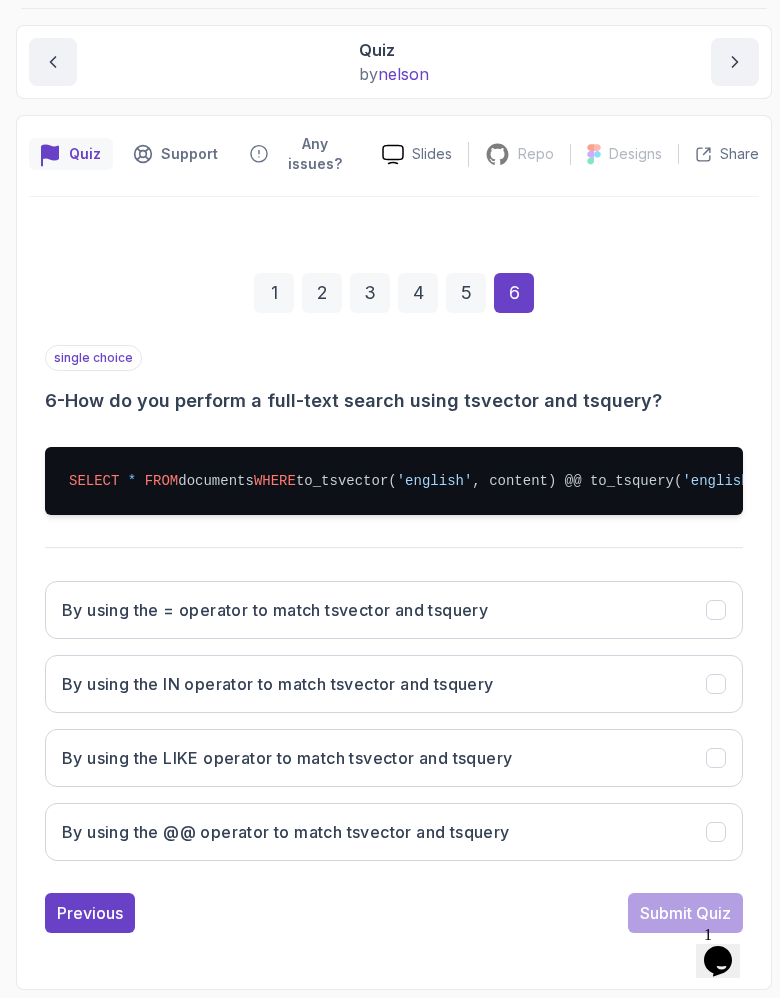 click on "5" at bounding box center (466, 293) 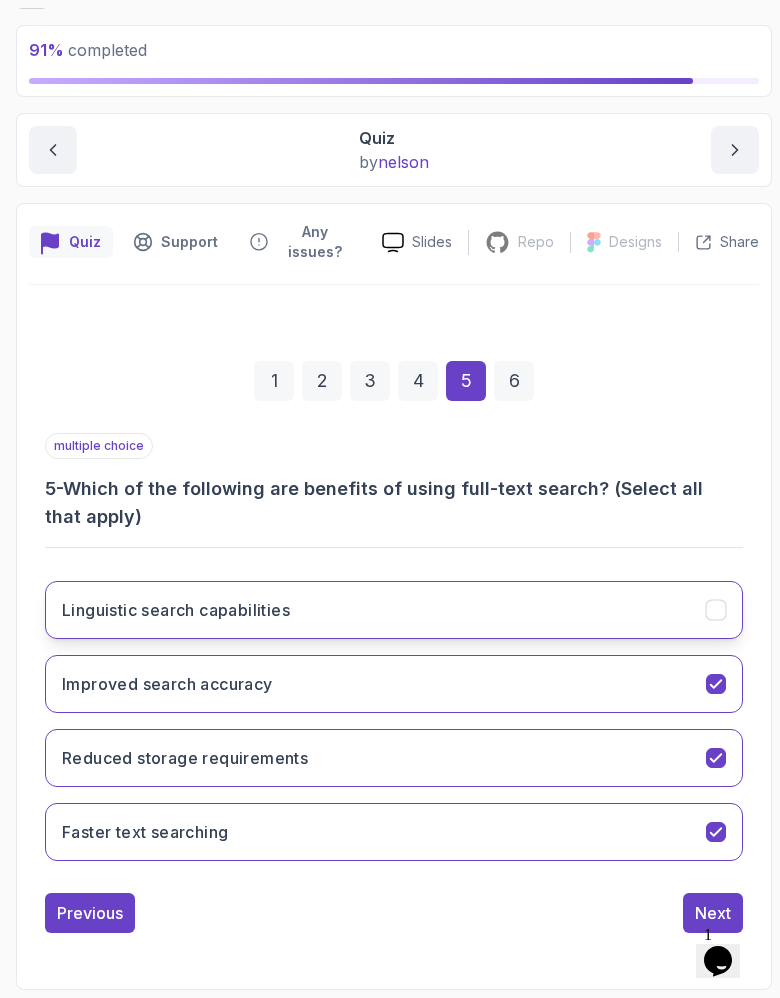 click on "Linguistic search capabilities" at bounding box center (394, 610) 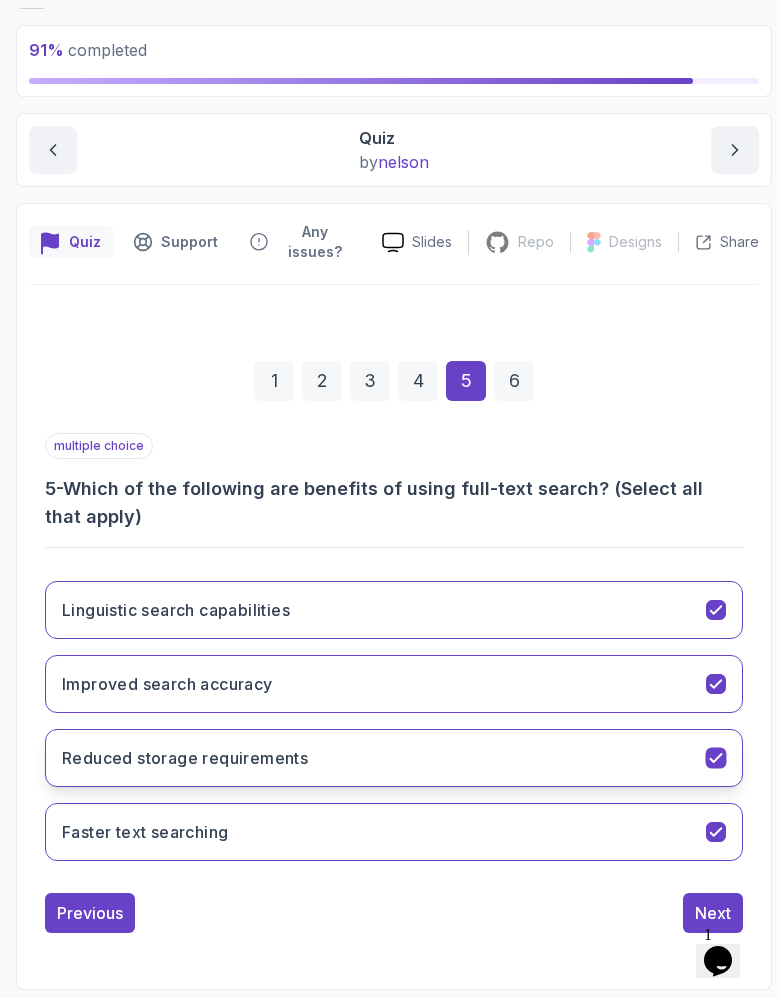 click on "Reduced storage requirements" at bounding box center (185, 758) 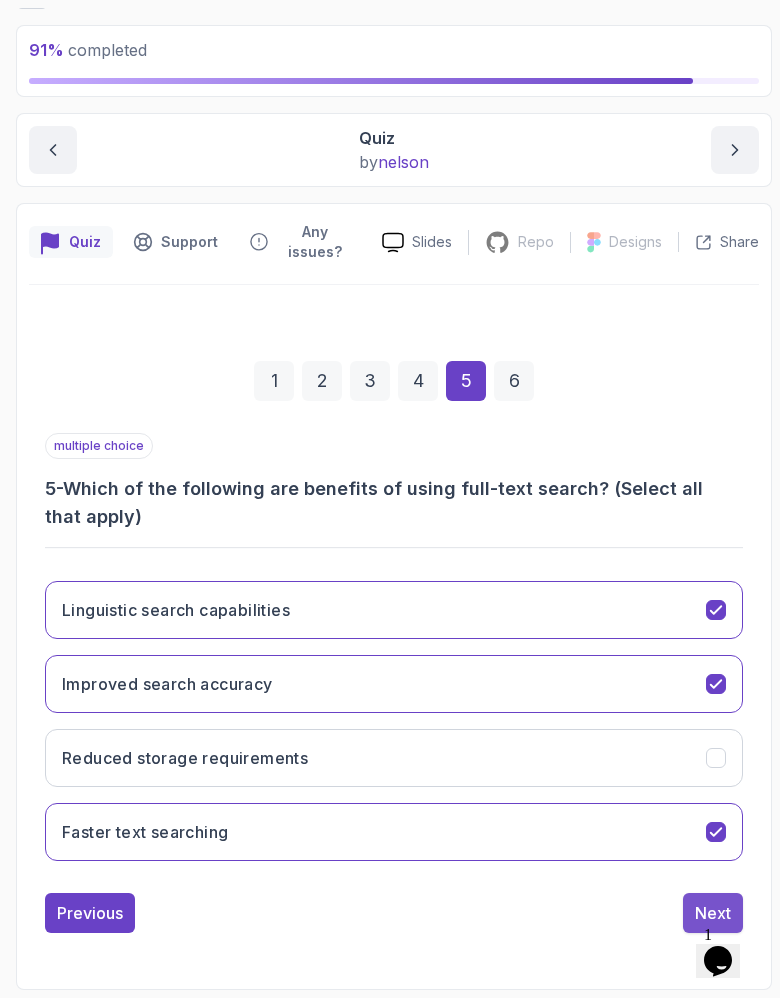 click on "Next" at bounding box center [713, 913] 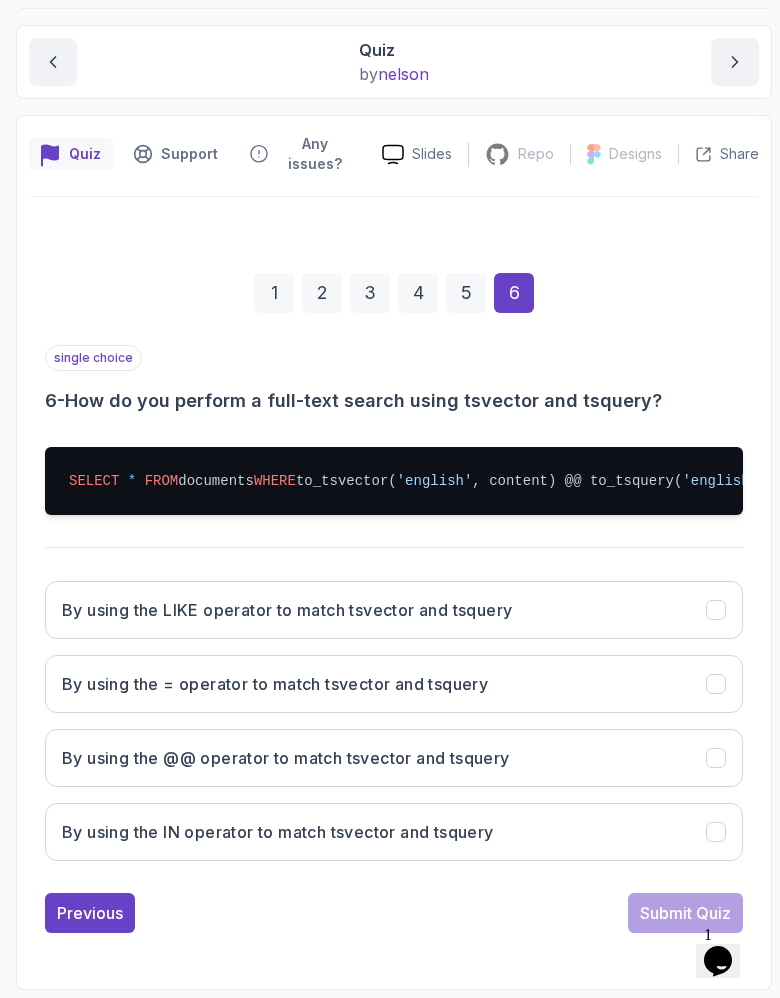 scroll, scrollTop: 519, scrollLeft: 0, axis: vertical 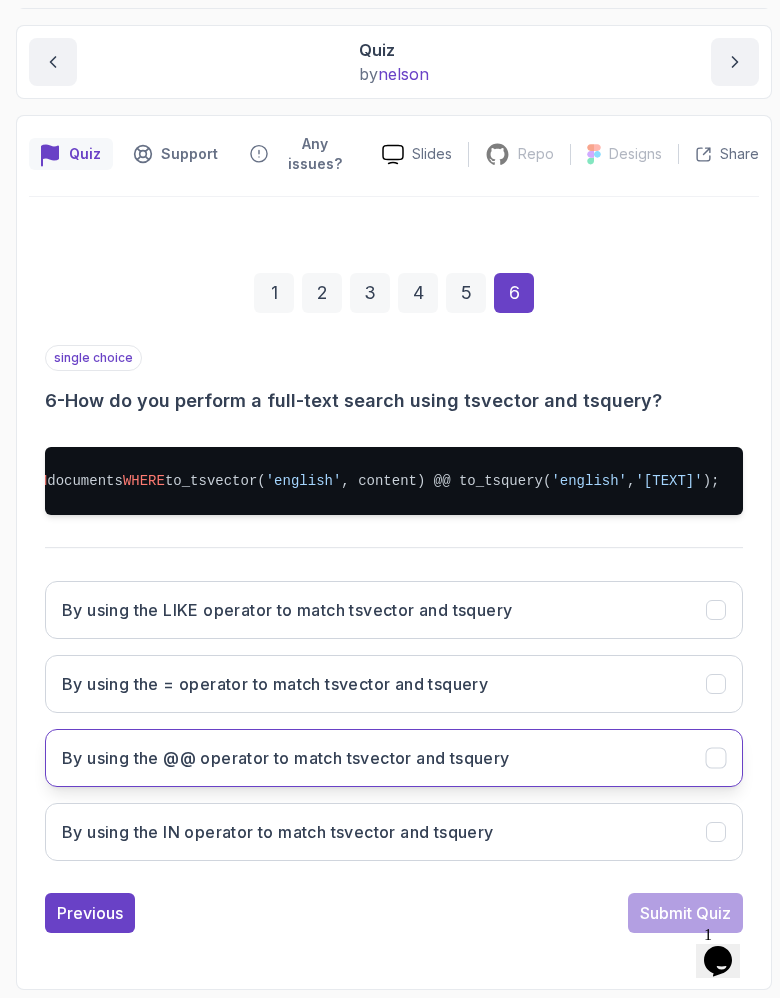 click on "By using the @@ operator to match tsvector and tsquery" at bounding box center (286, 758) 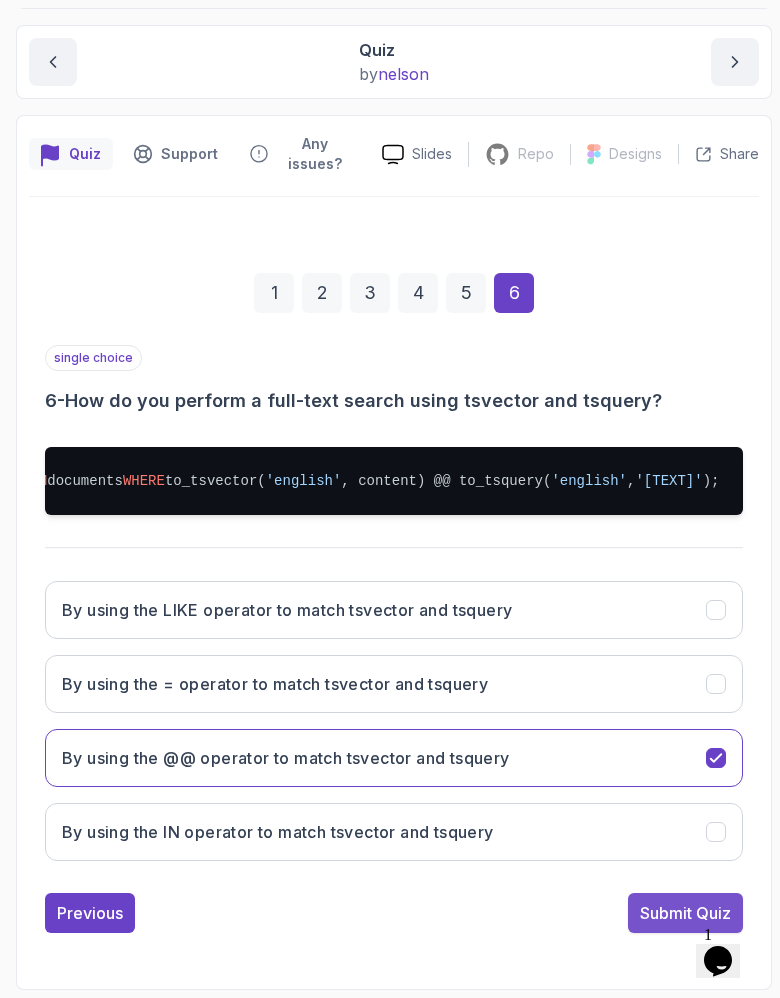 click on "Submit Quiz" at bounding box center (685, 913) 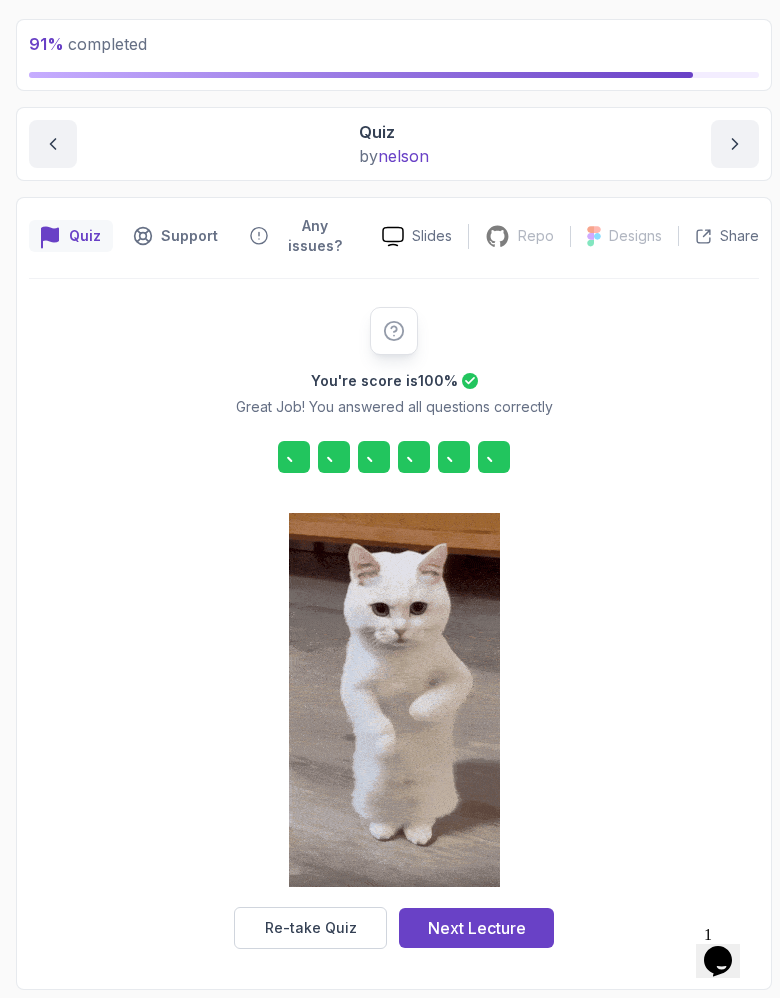 scroll, scrollTop: 284, scrollLeft: 0, axis: vertical 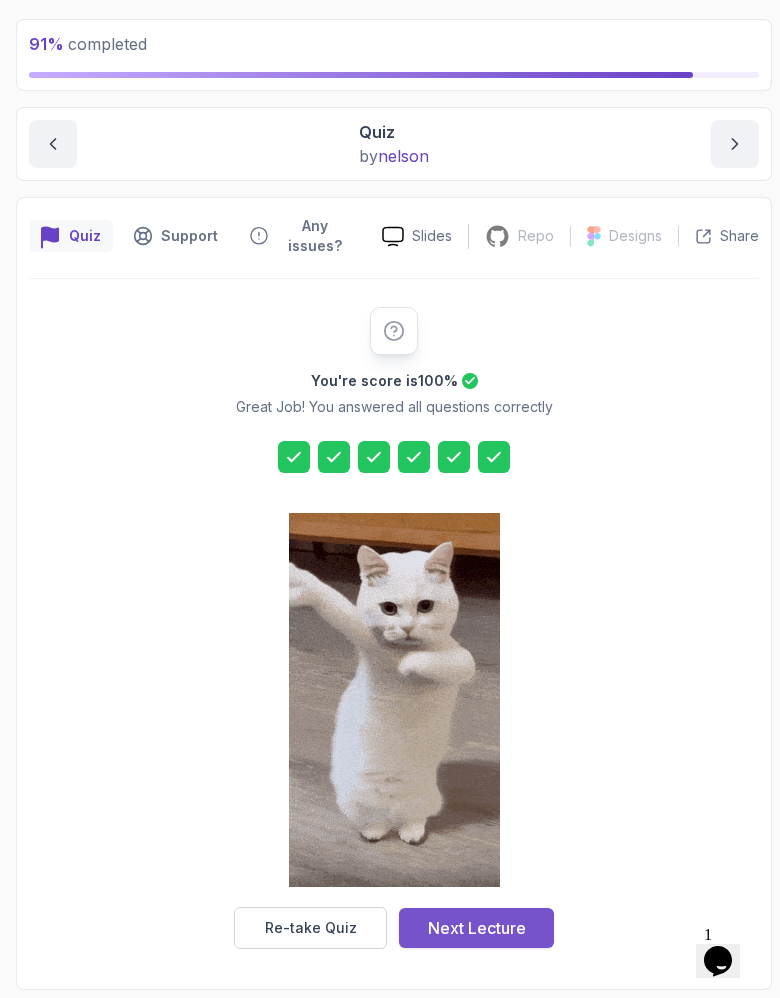 click on "Next Lecture" at bounding box center (477, 928) 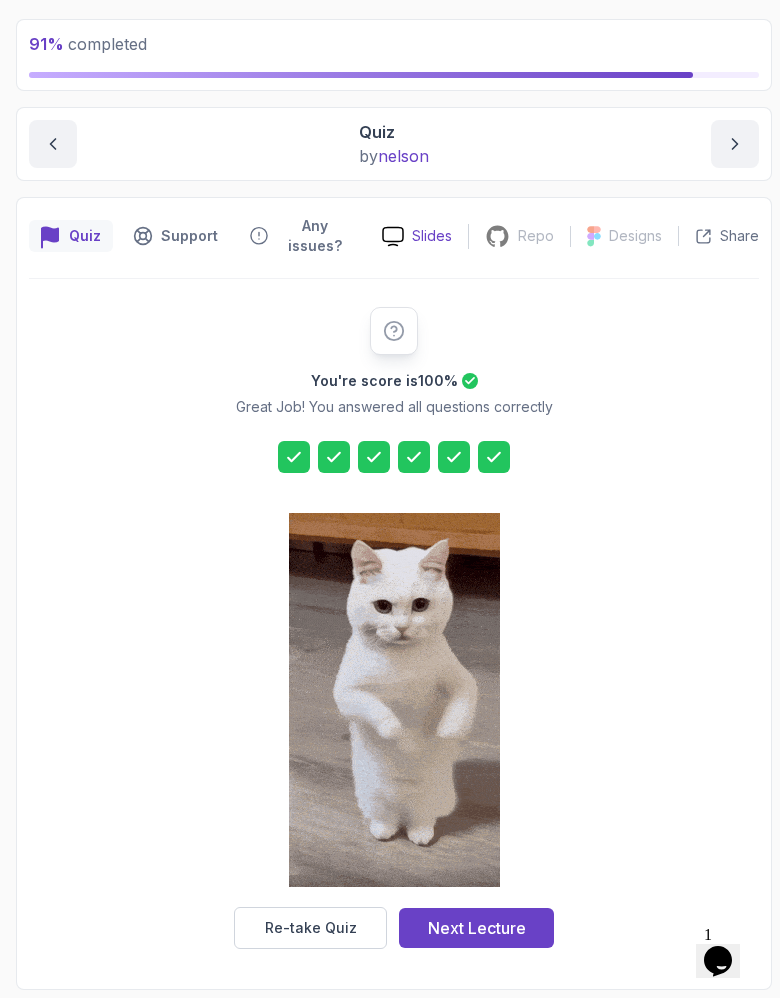 scroll, scrollTop: 0, scrollLeft: 0, axis: both 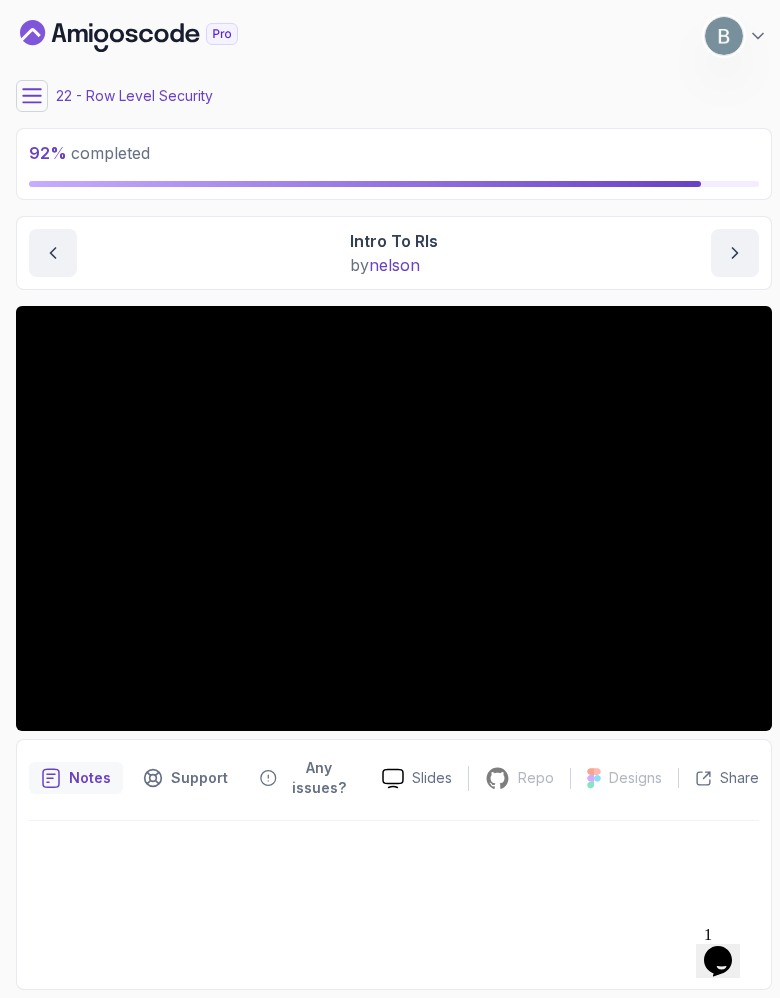click at bounding box center (32, 96) 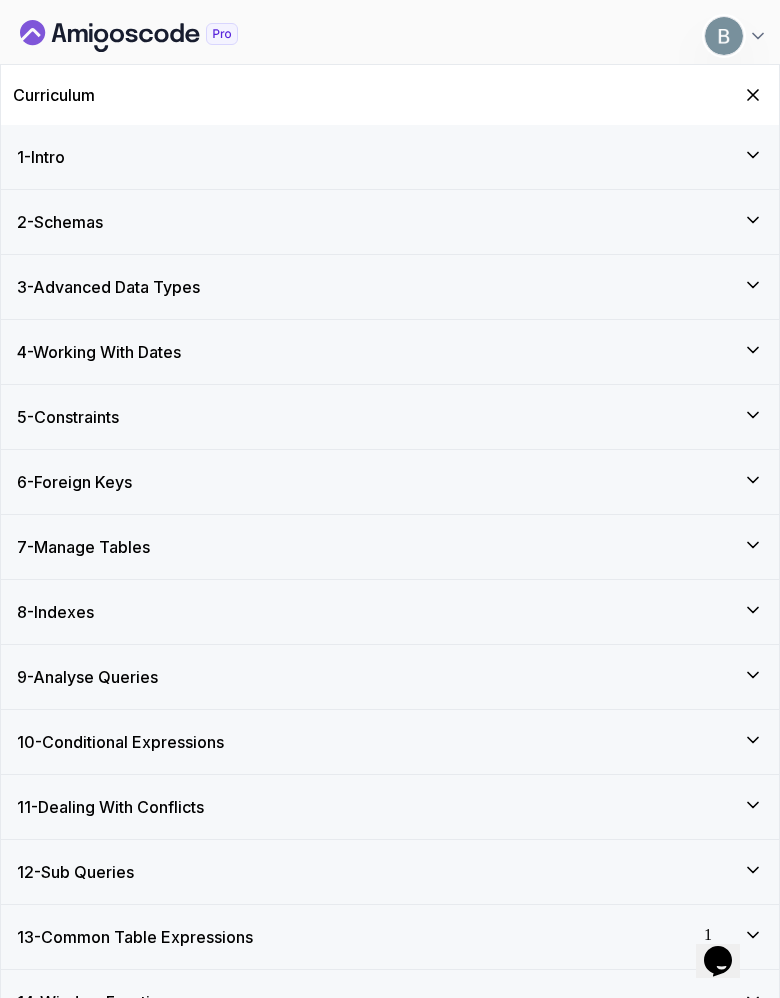 scroll, scrollTop: 1700, scrollLeft: 0, axis: vertical 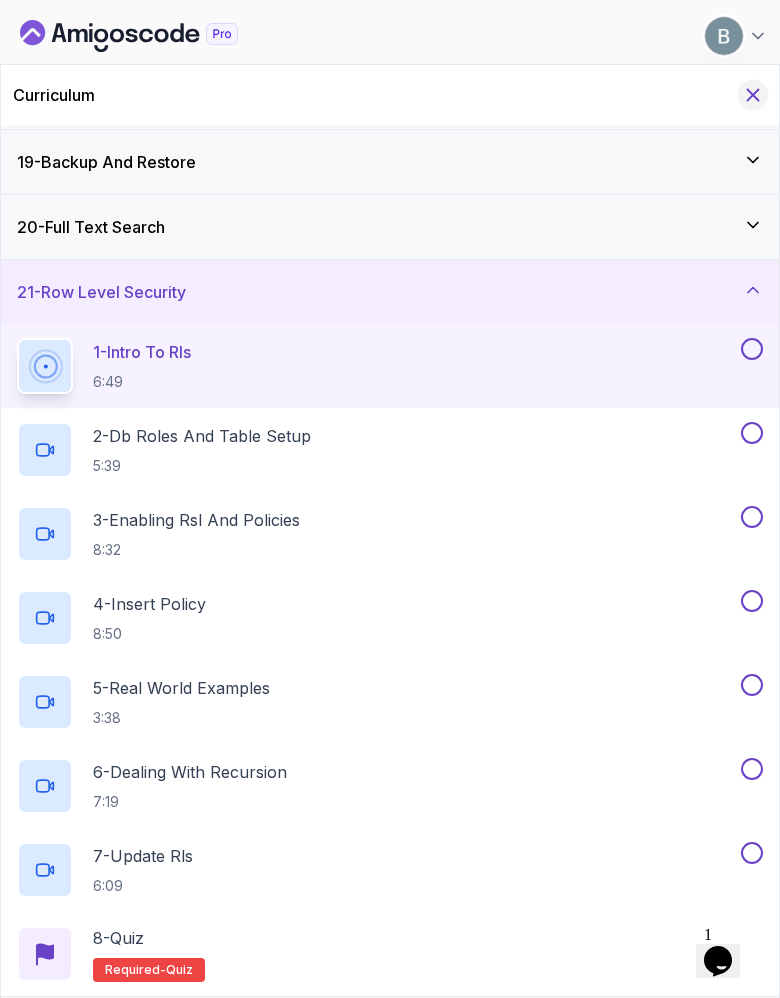 click 